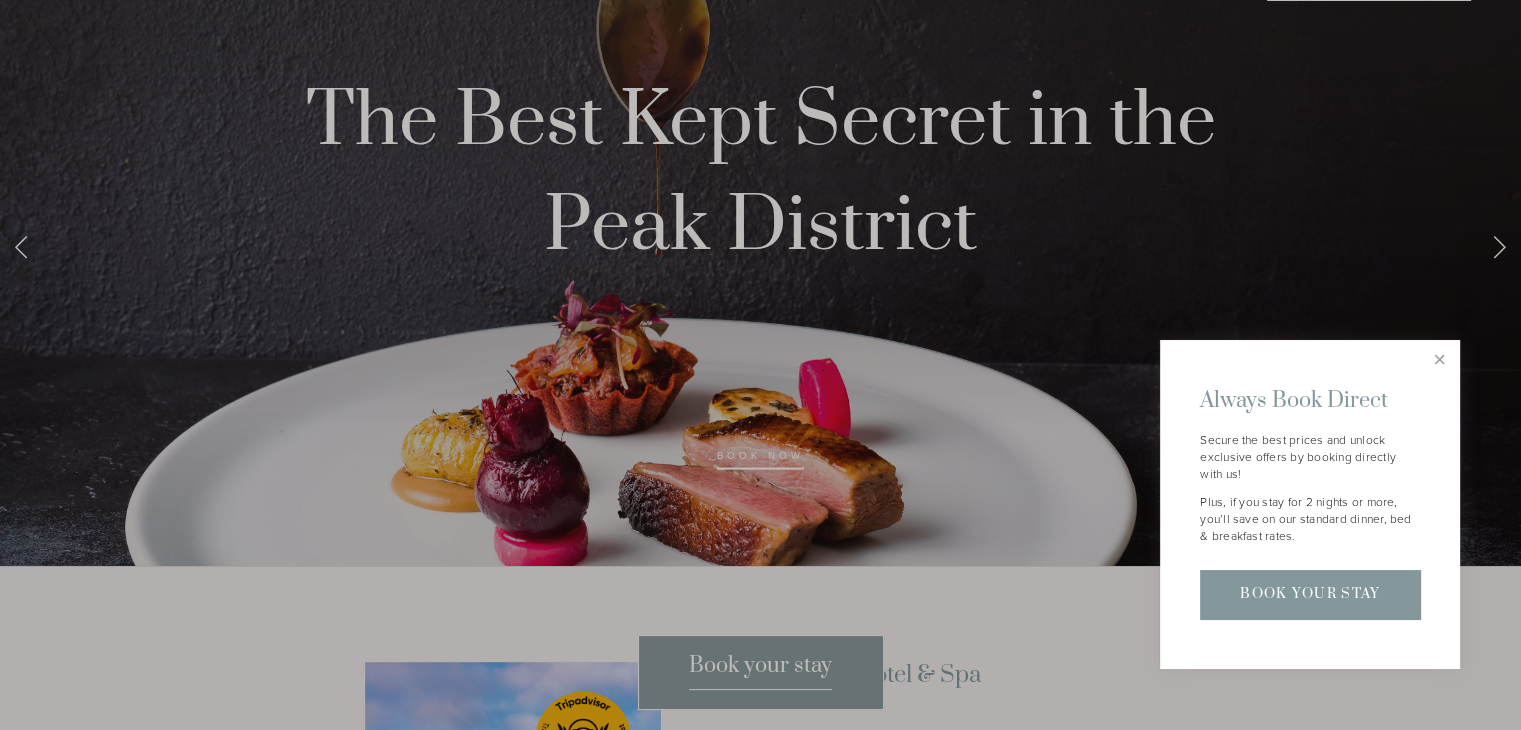 scroll, scrollTop: 580, scrollLeft: 0, axis: vertical 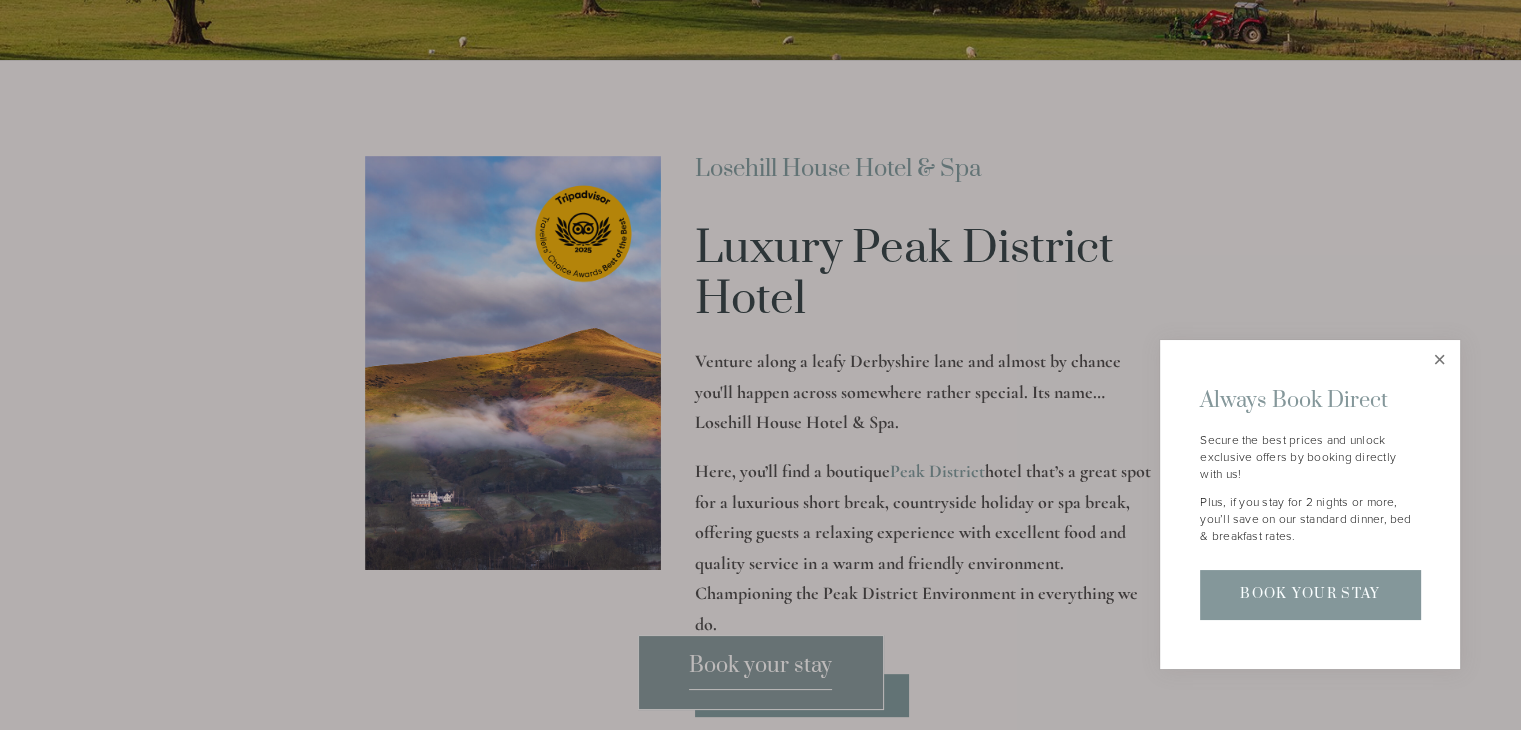 click at bounding box center [1439, 360] 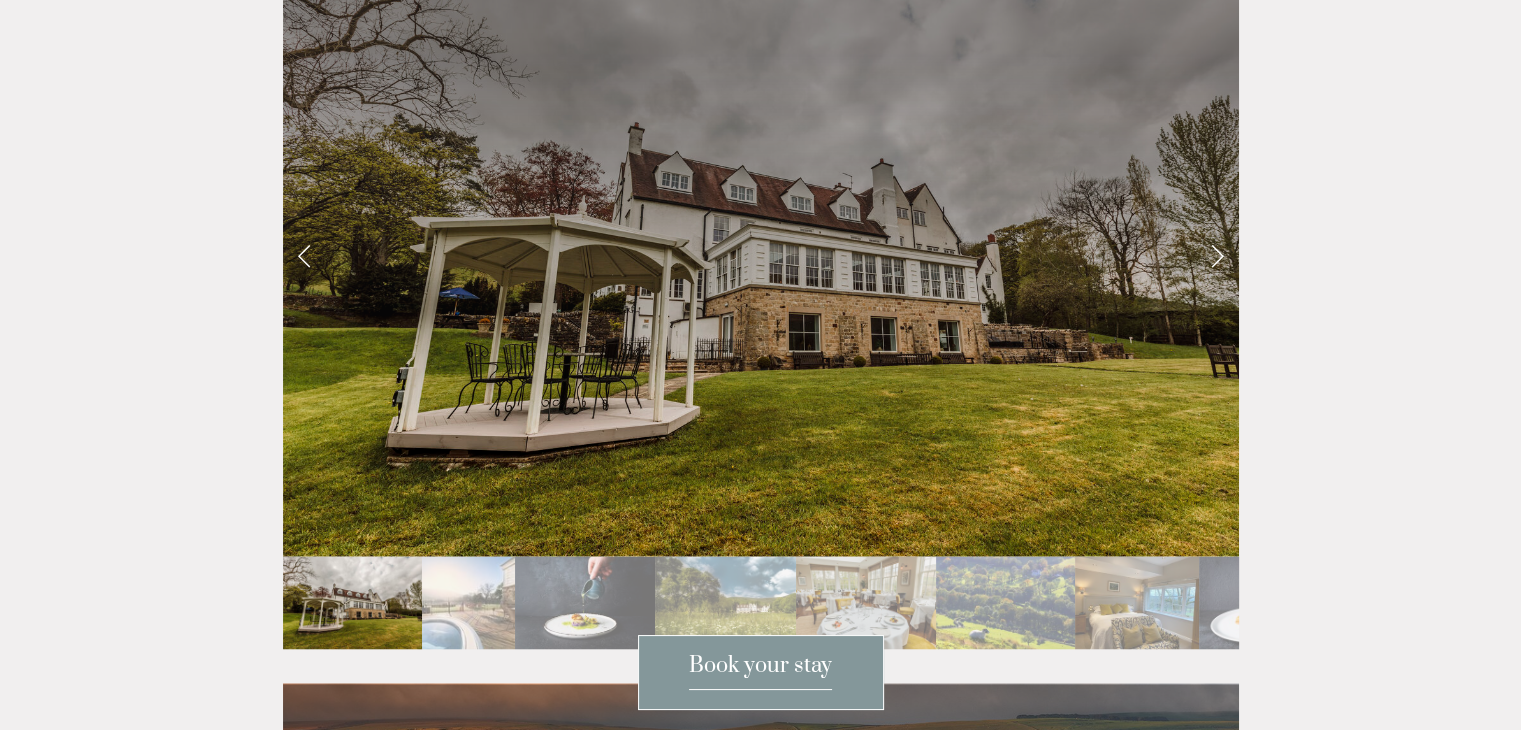 scroll, scrollTop: 3520, scrollLeft: 0, axis: vertical 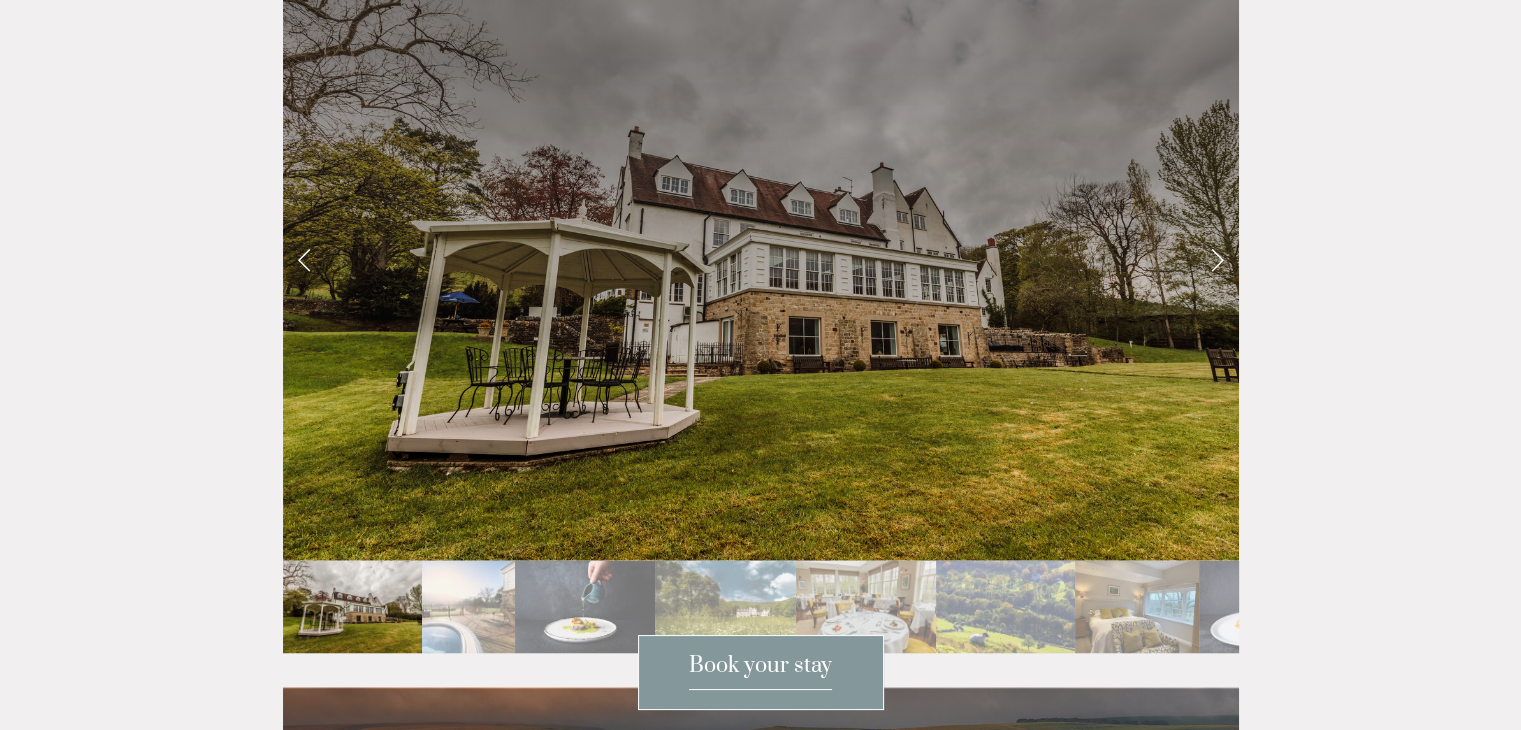 click at bounding box center (1217, 259) 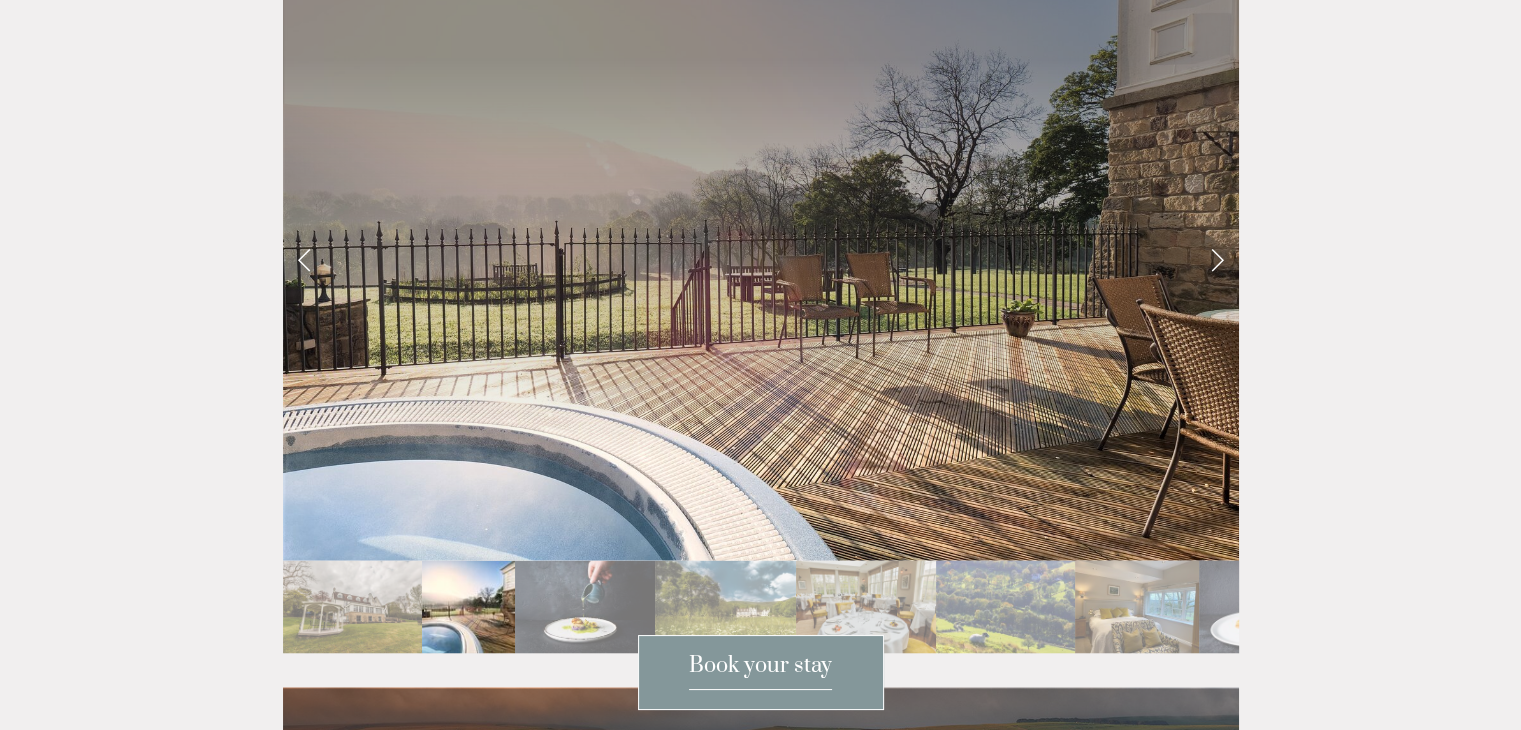 click at bounding box center (1217, 259) 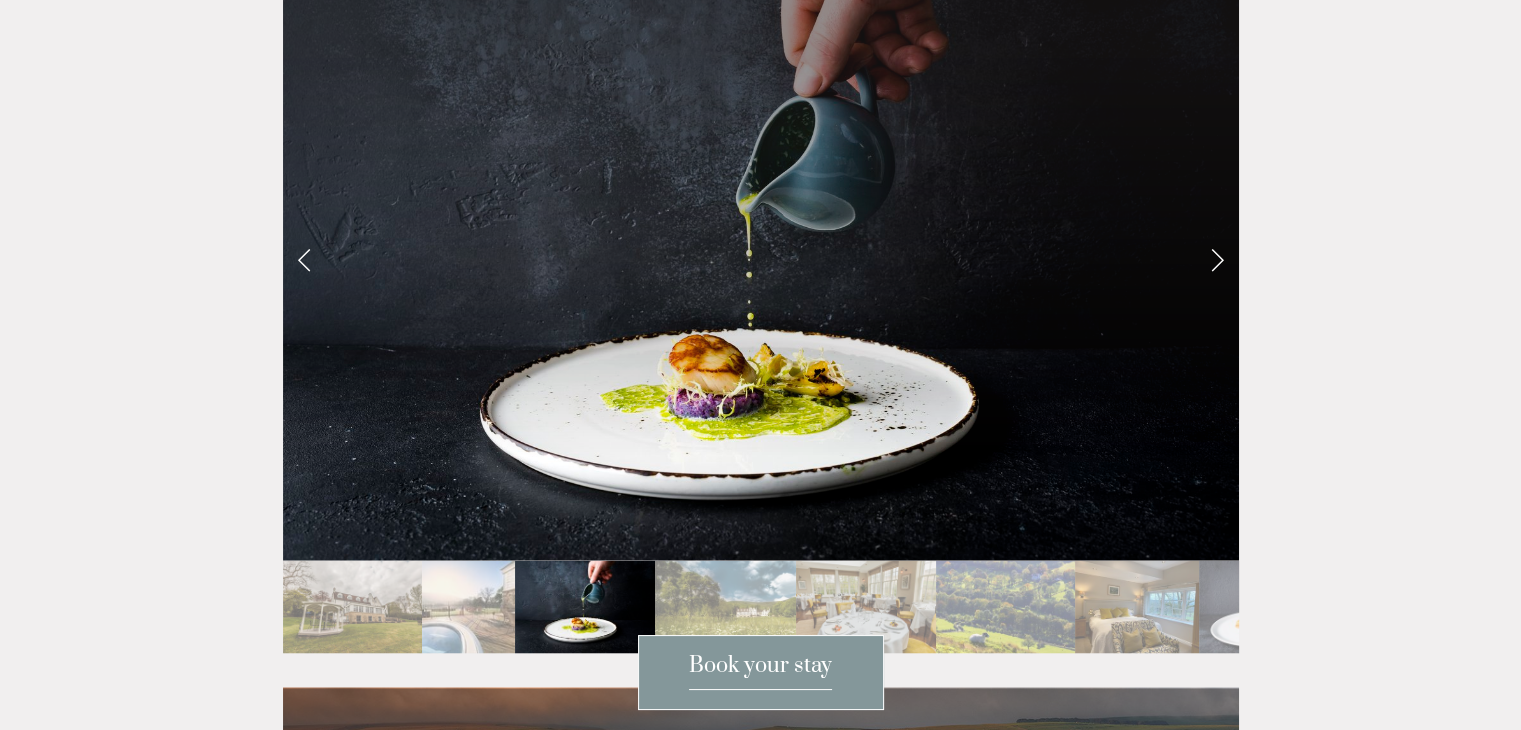 click at bounding box center [1217, 259] 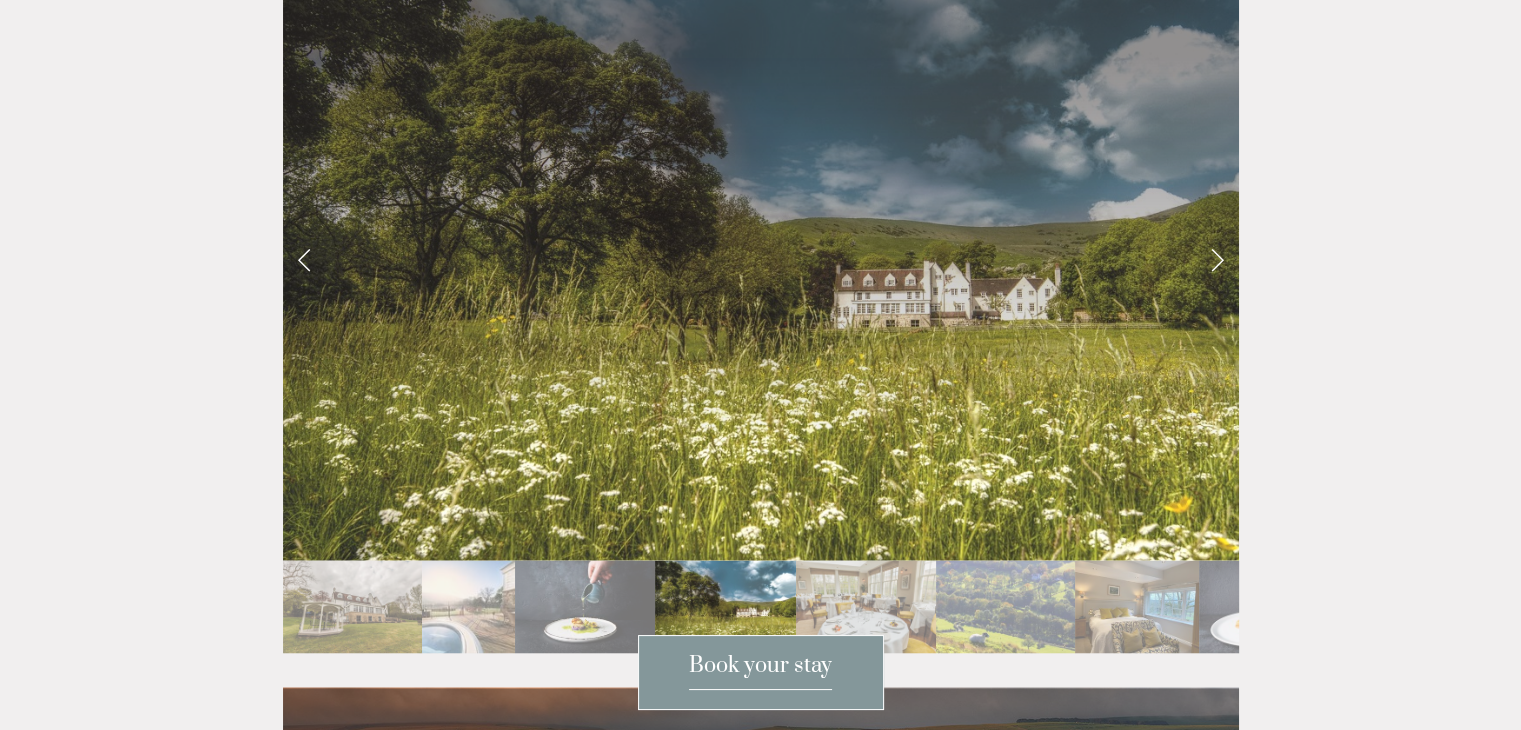 click at bounding box center (1217, 259) 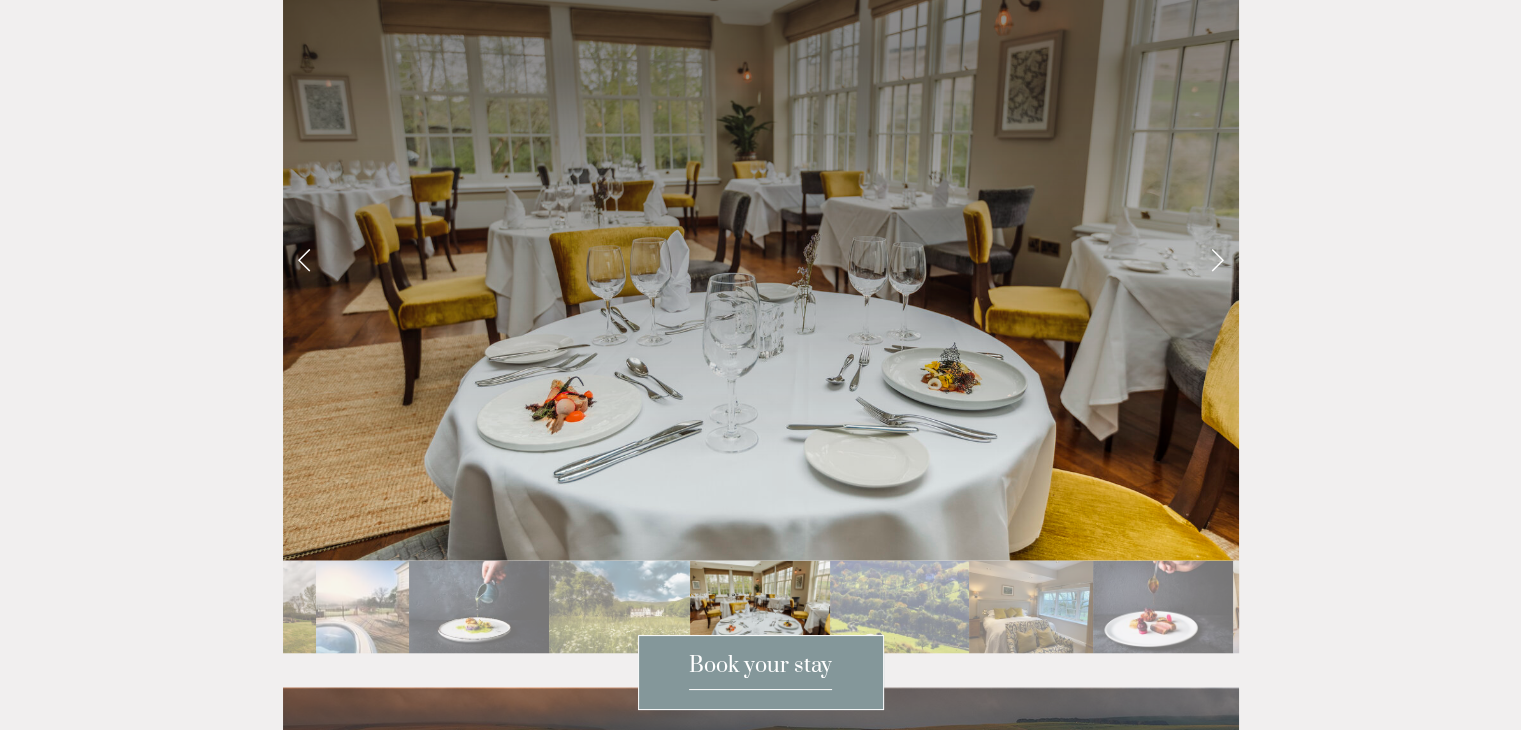 click at bounding box center [1217, 259] 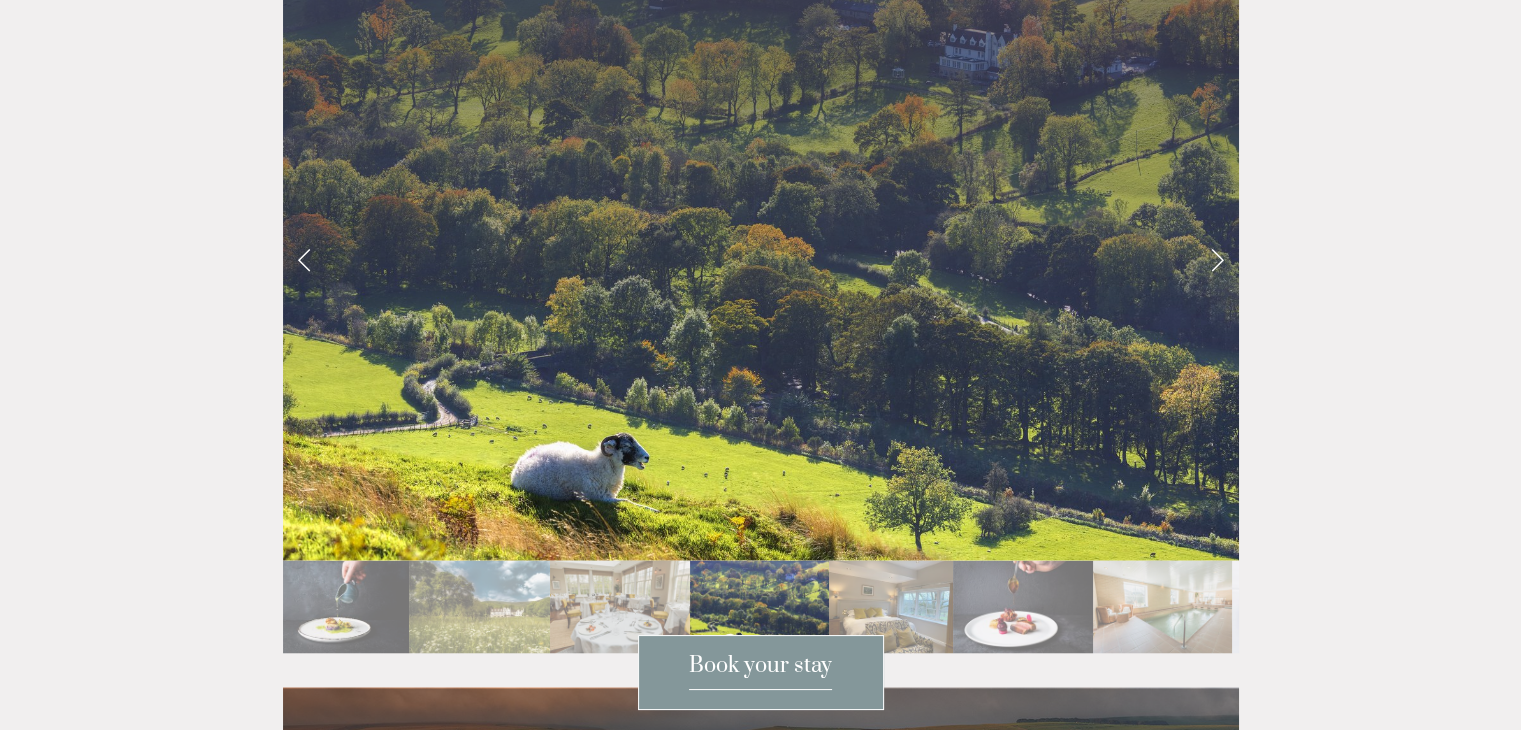 click at bounding box center (1217, 259) 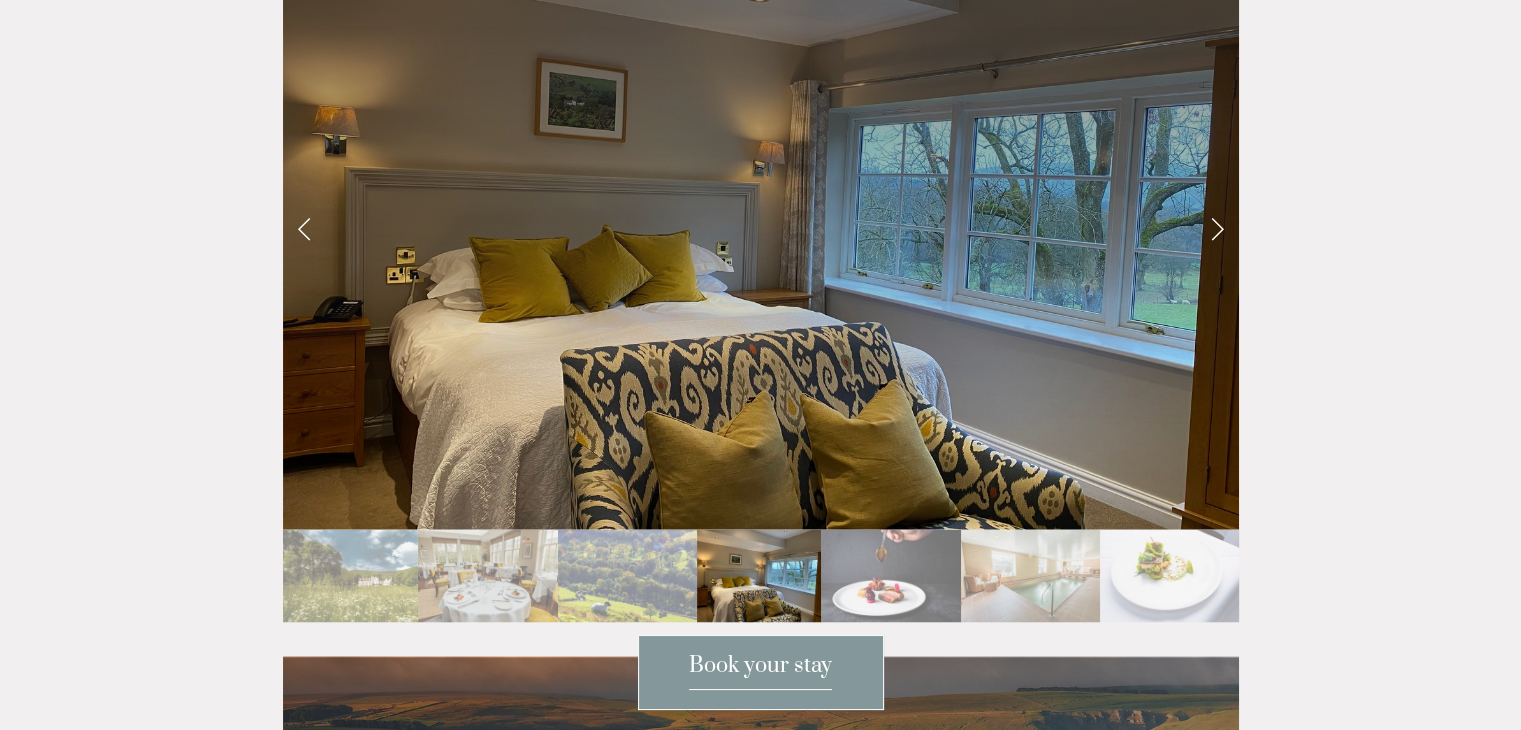 scroll, scrollTop: 3556, scrollLeft: 0, axis: vertical 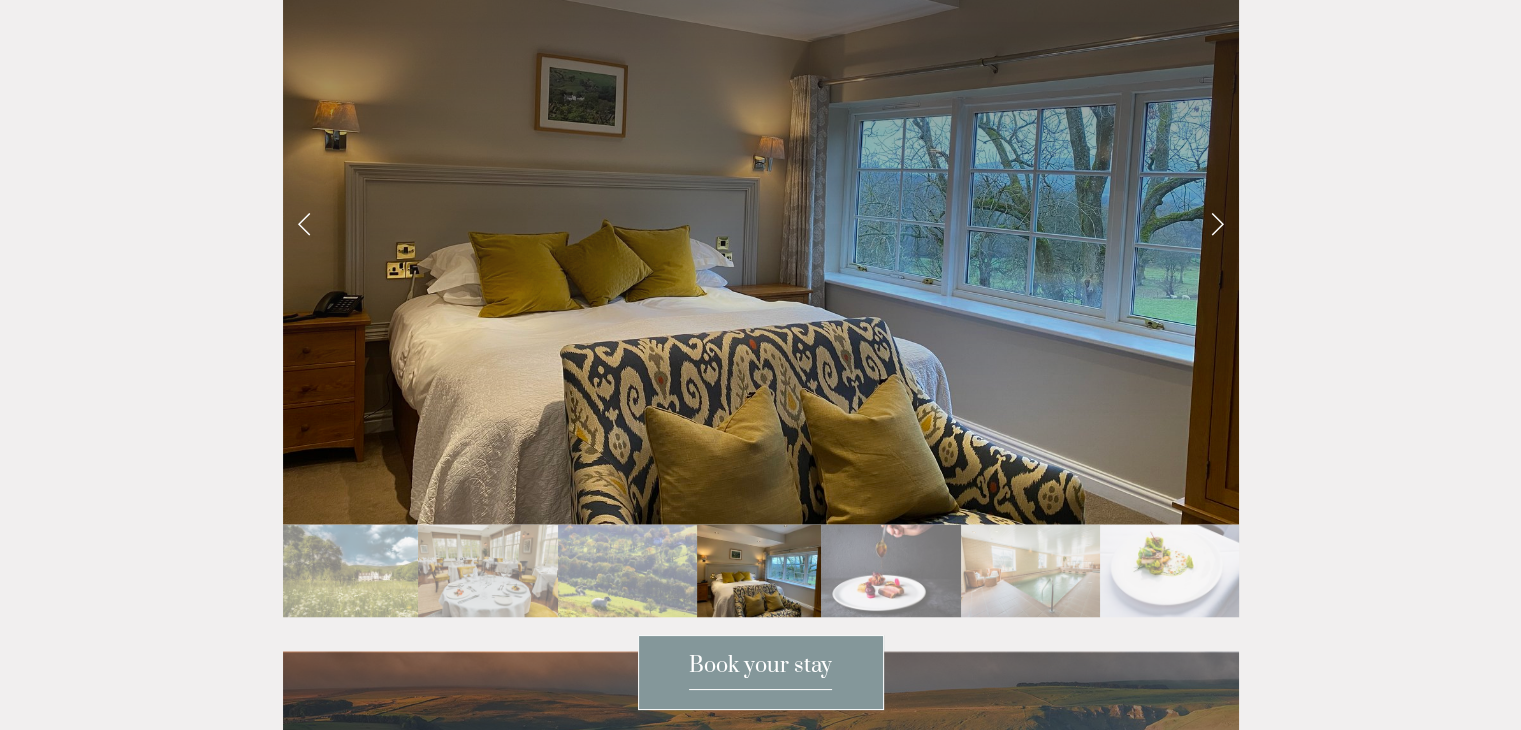 click at bounding box center [1217, 223] 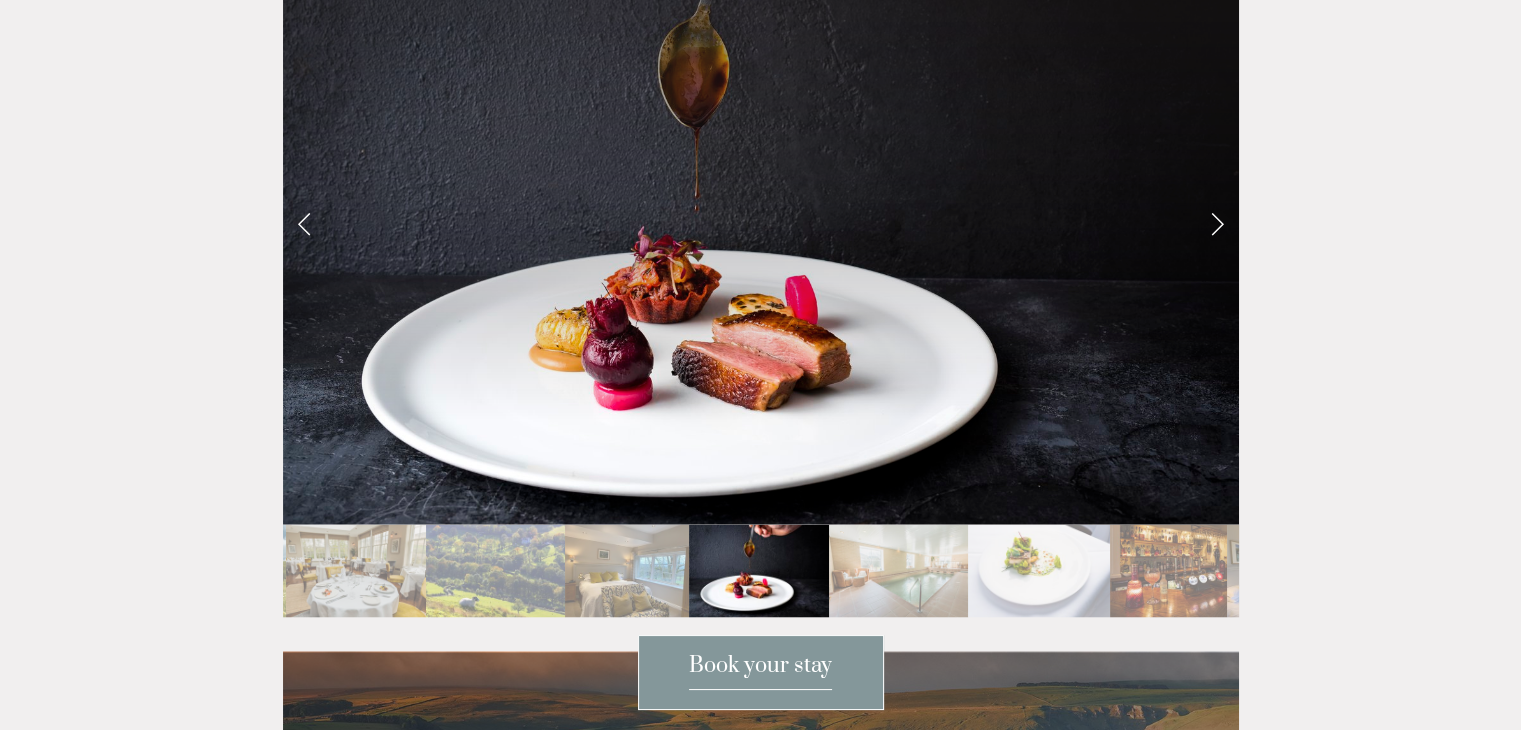 click at bounding box center [1217, 223] 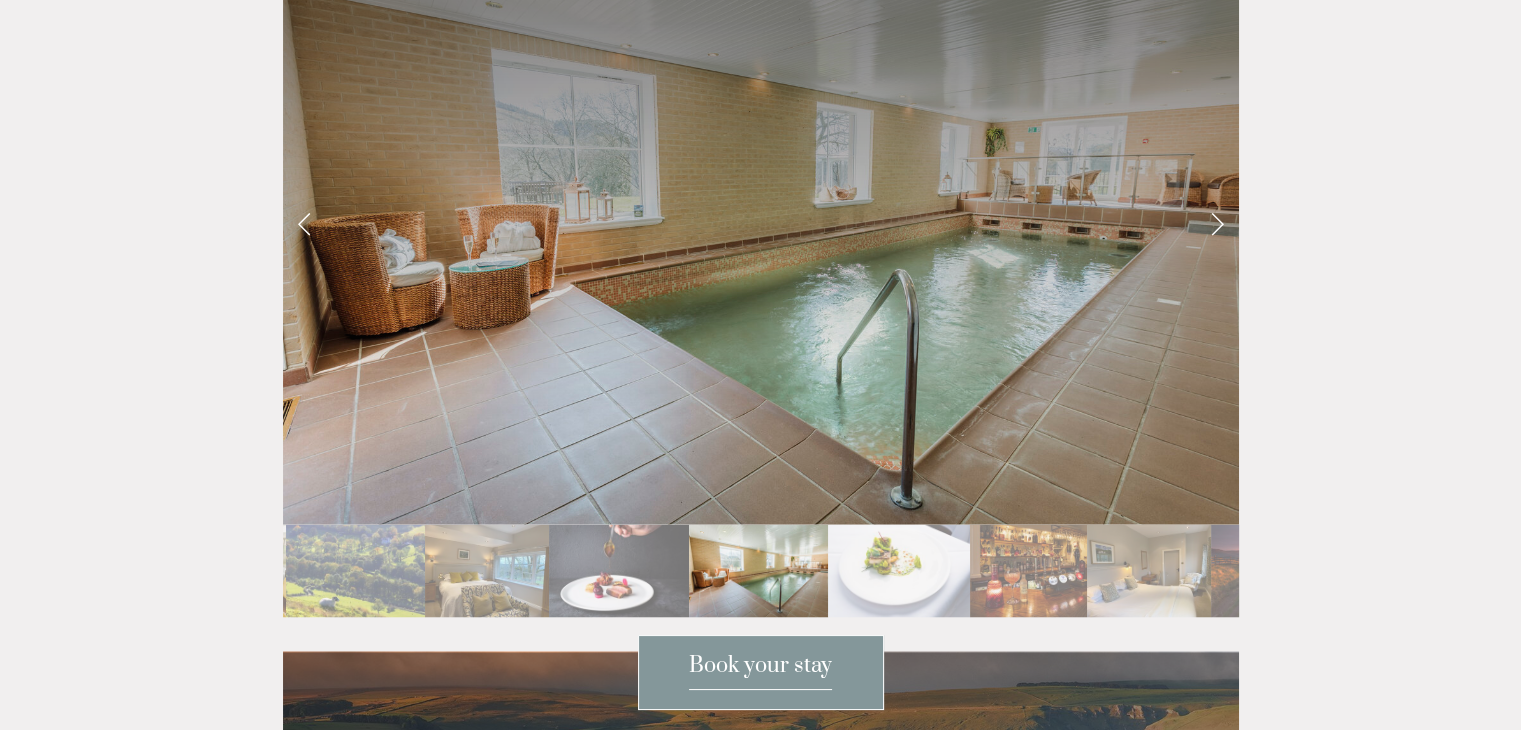 click at bounding box center (1217, 223) 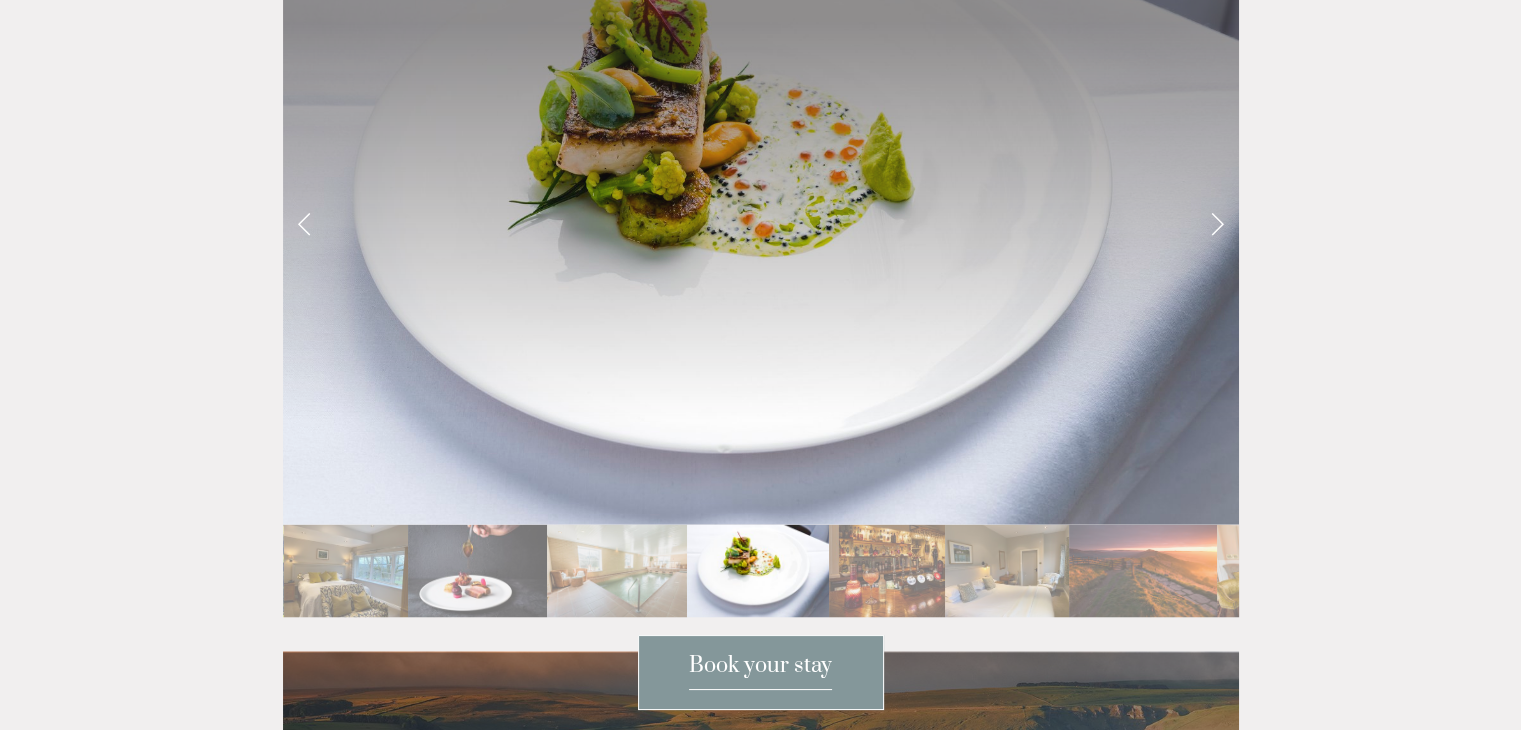 click at bounding box center [1217, 223] 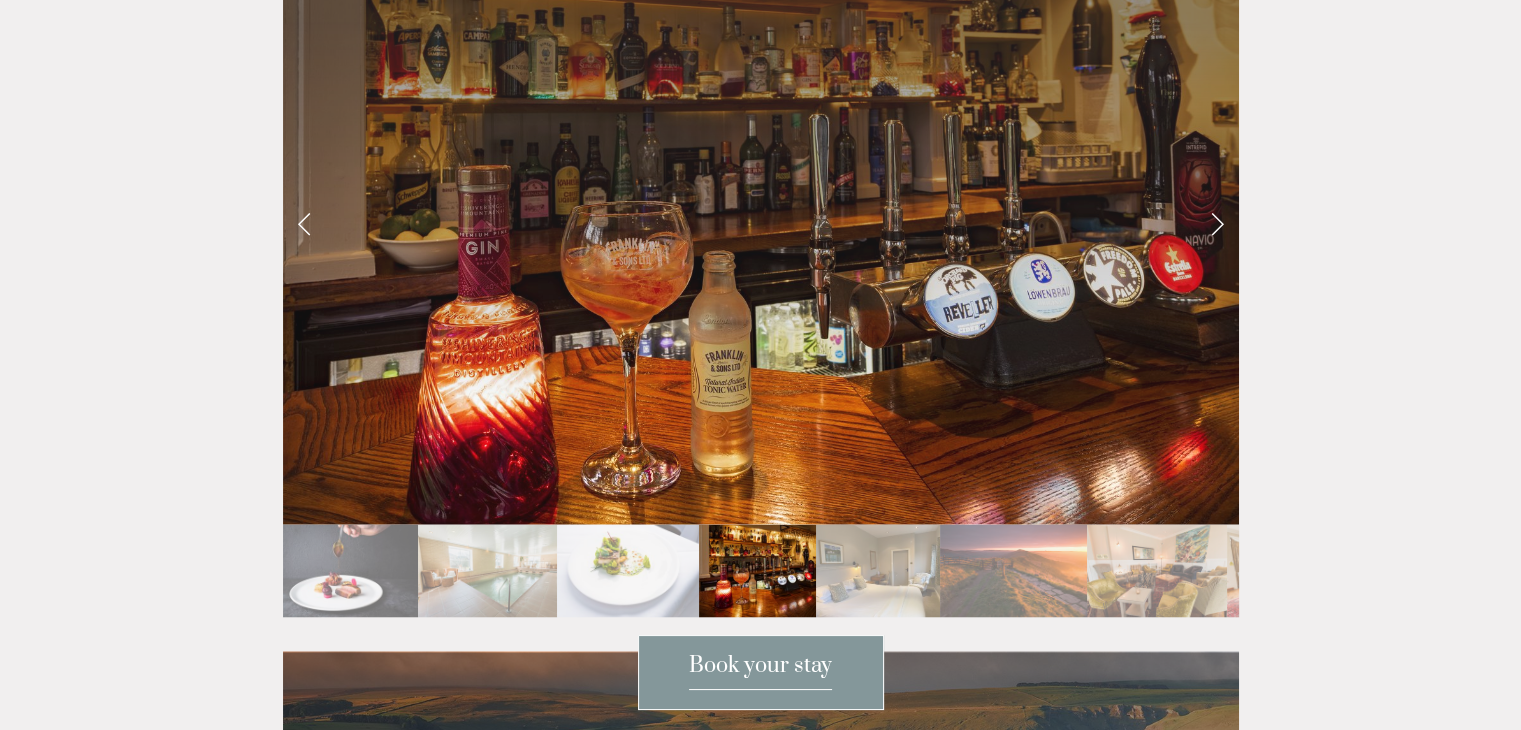 click at bounding box center [1217, 223] 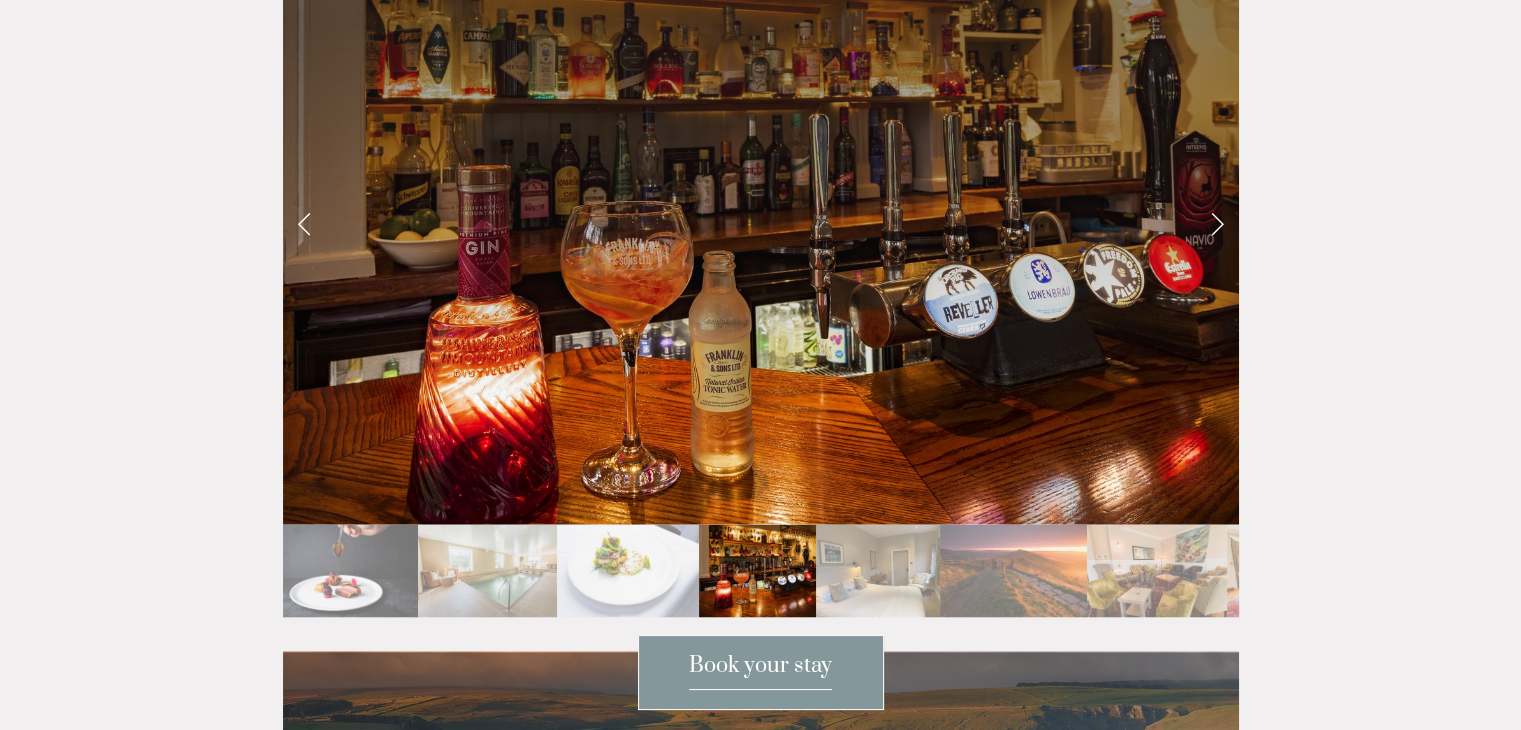 click at bounding box center [1217, 223] 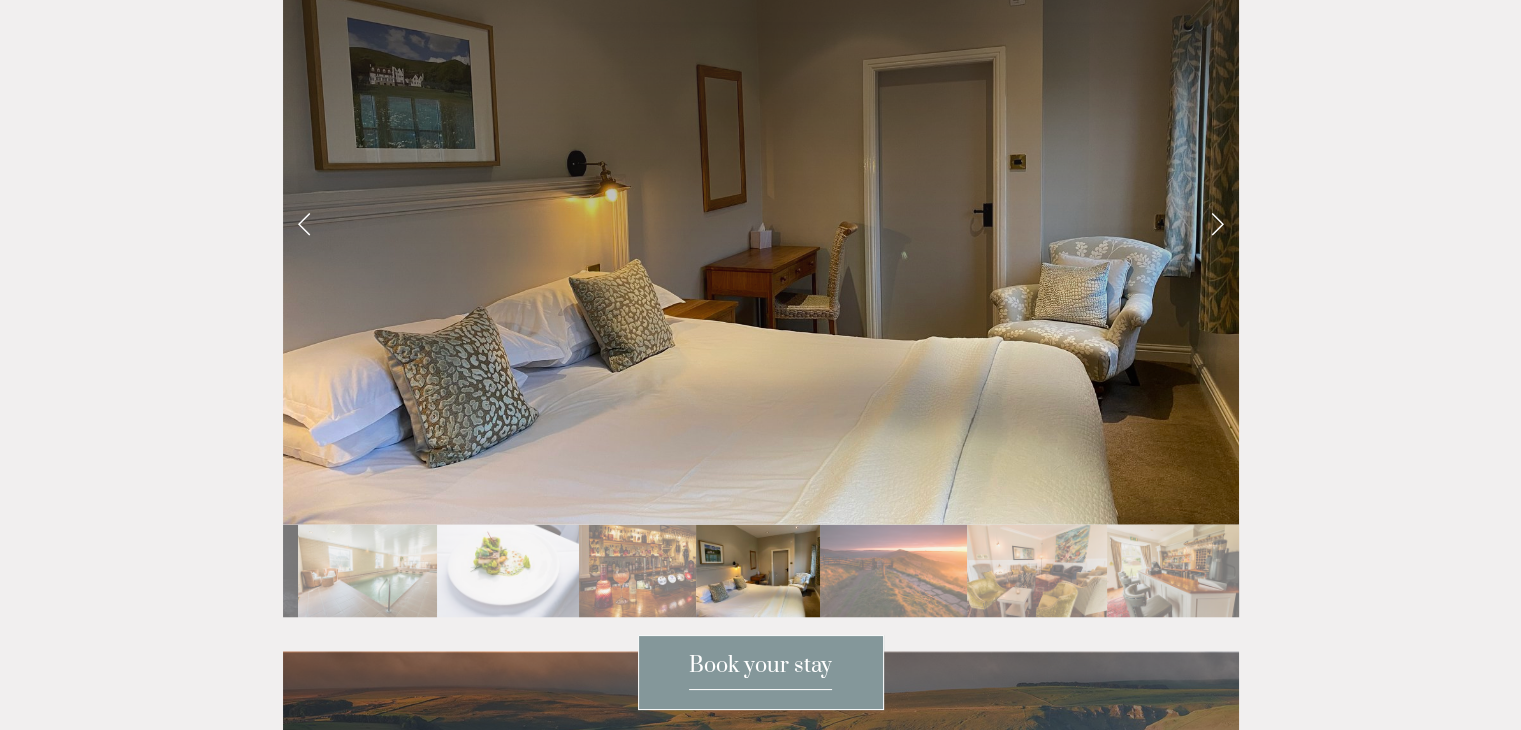 click at bounding box center (1217, 223) 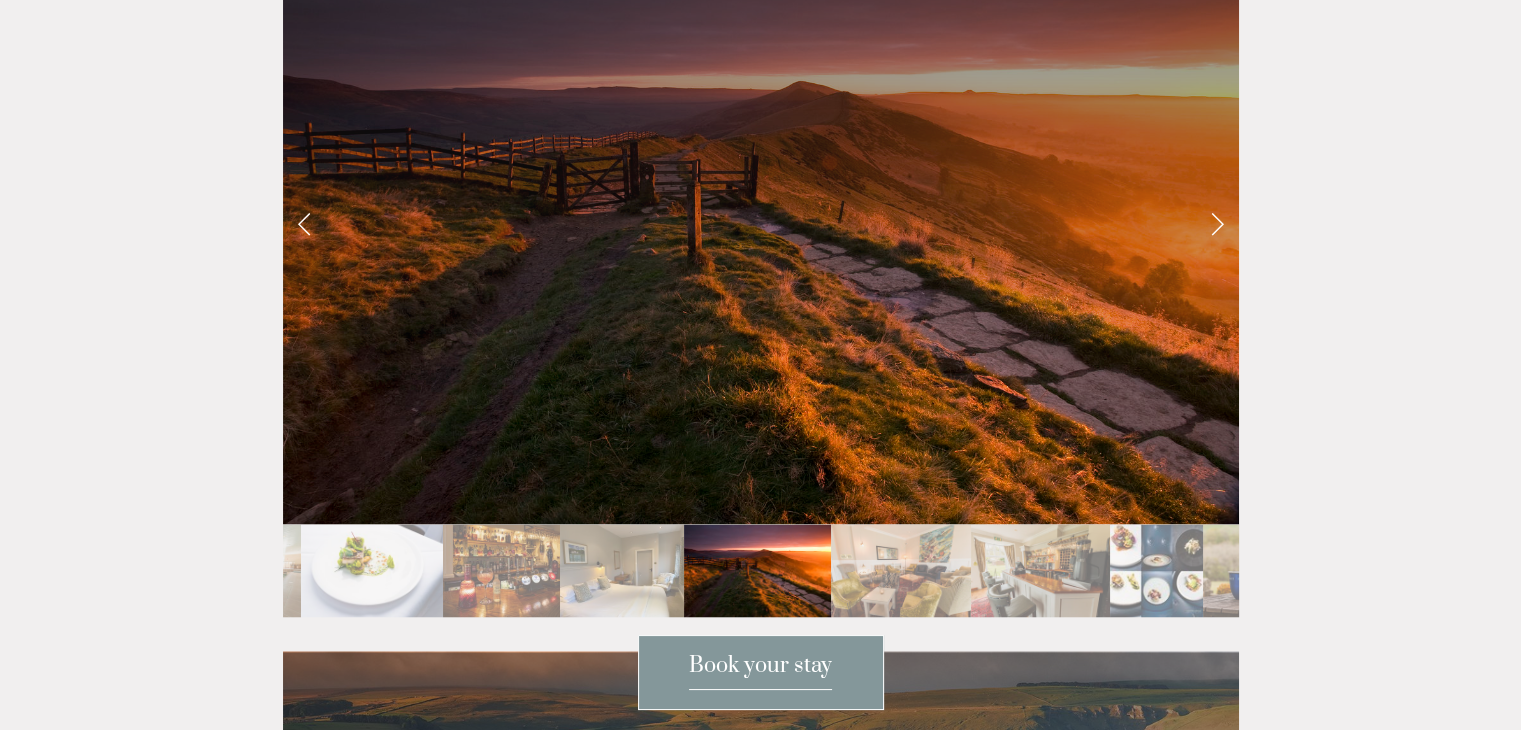 click at bounding box center [1217, 223] 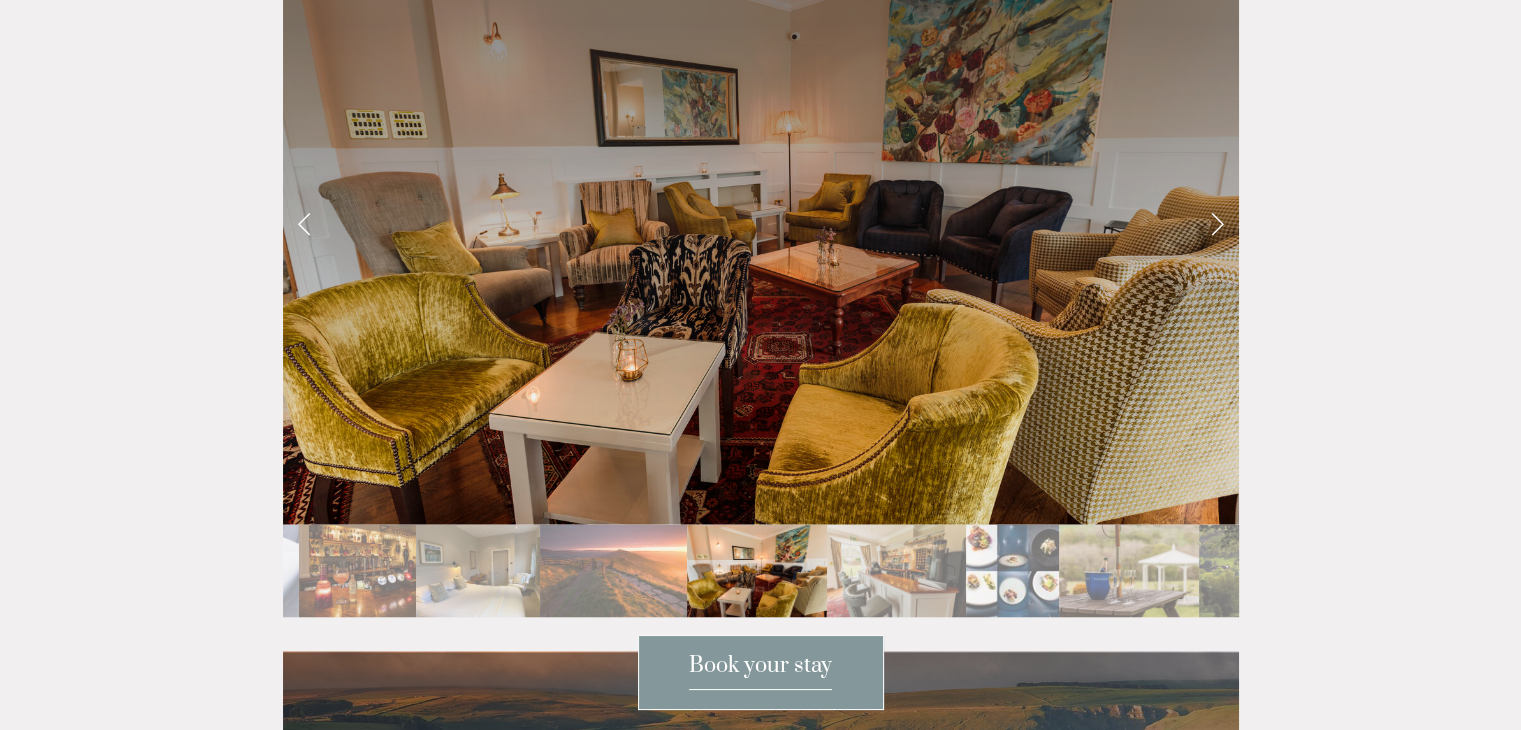 click at bounding box center [1217, 223] 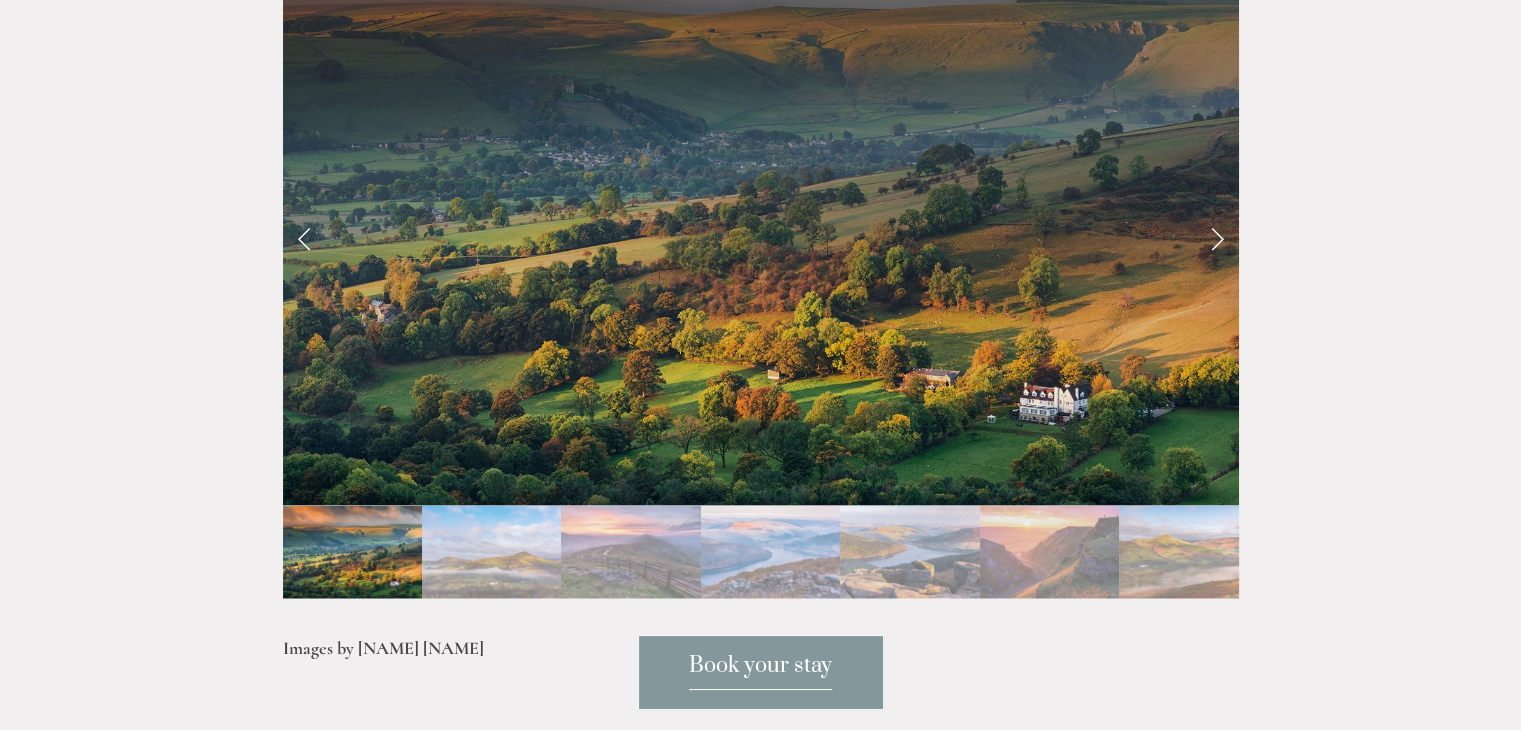 scroll, scrollTop: 4240, scrollLeft: 0, axis: vertical 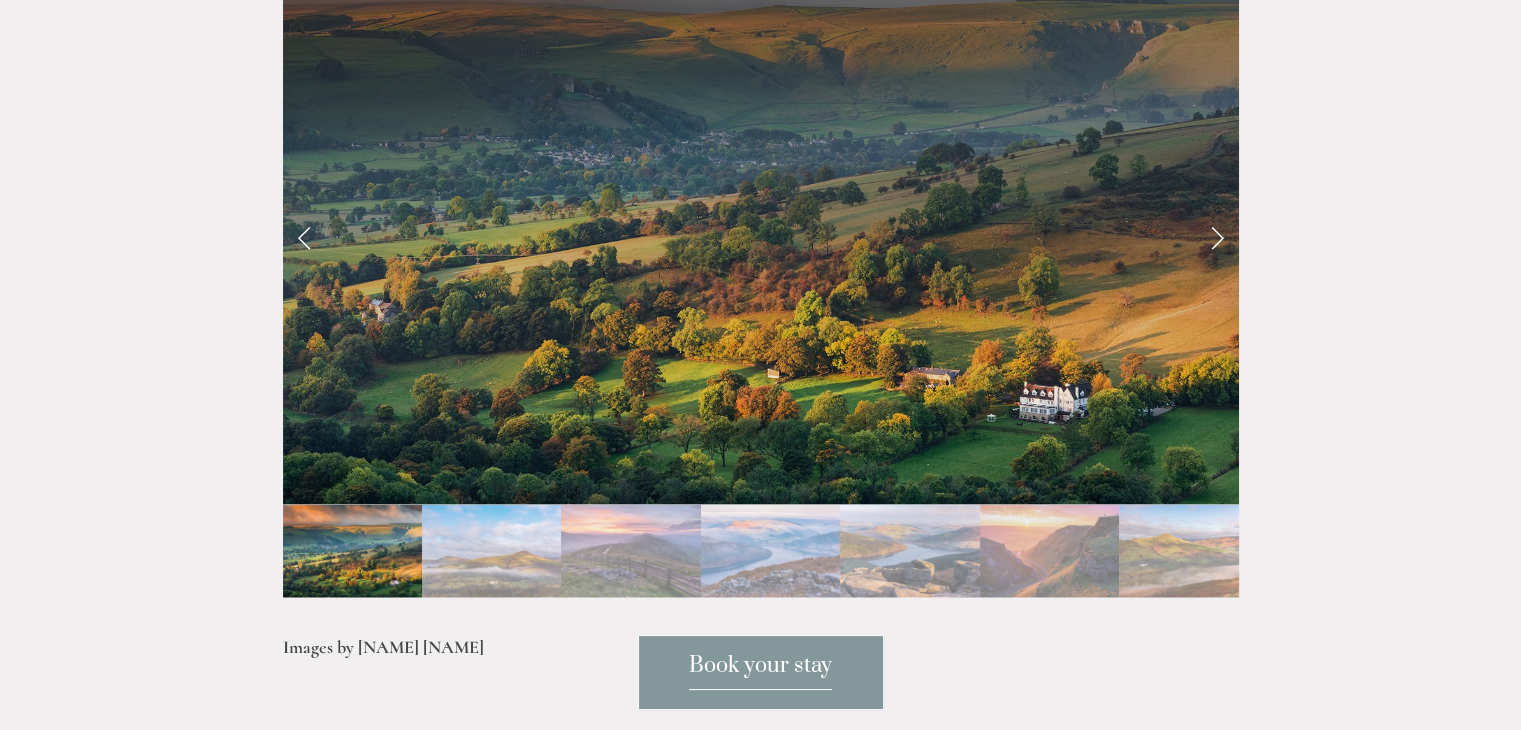 click at bounding box center [1217, 236] 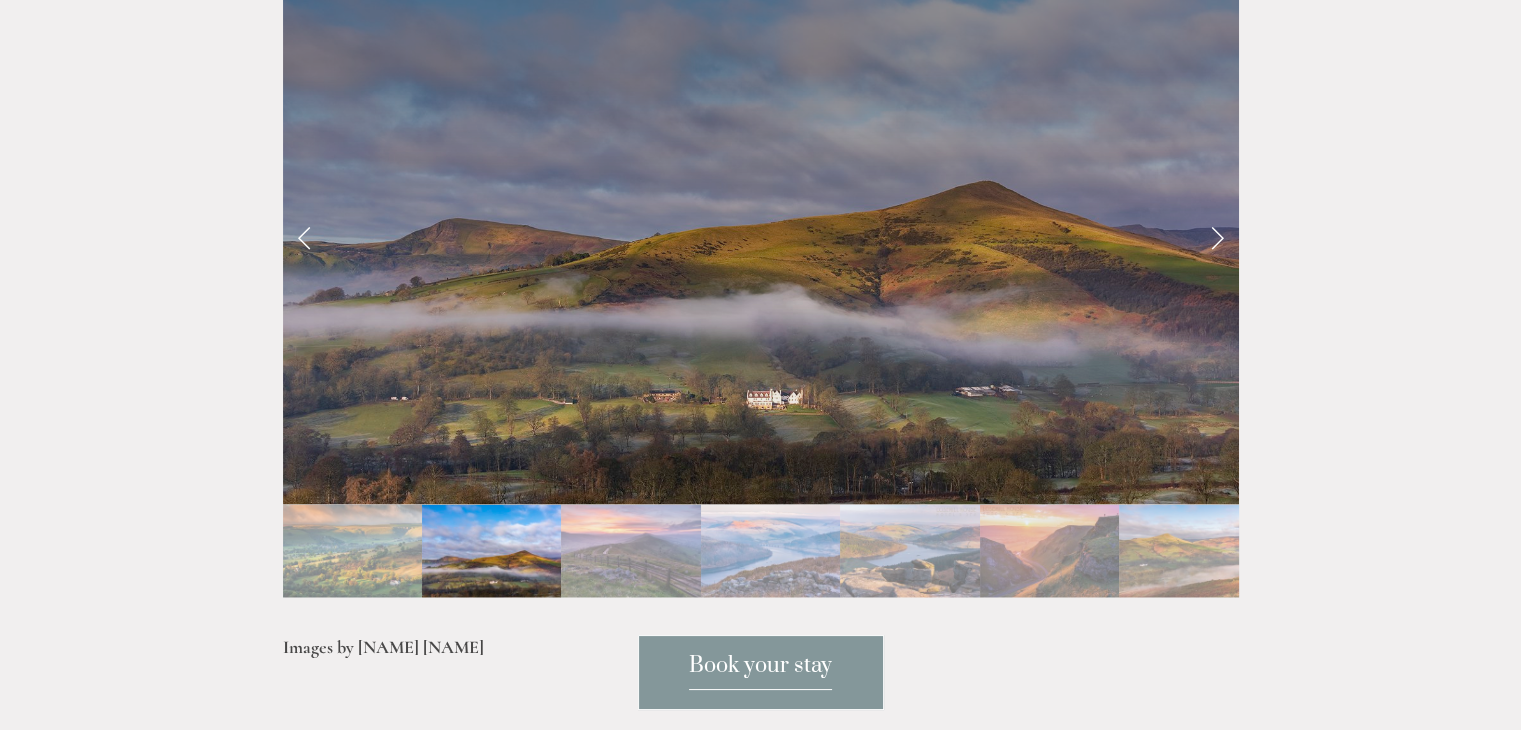 click at bounding box center (1217, 236) 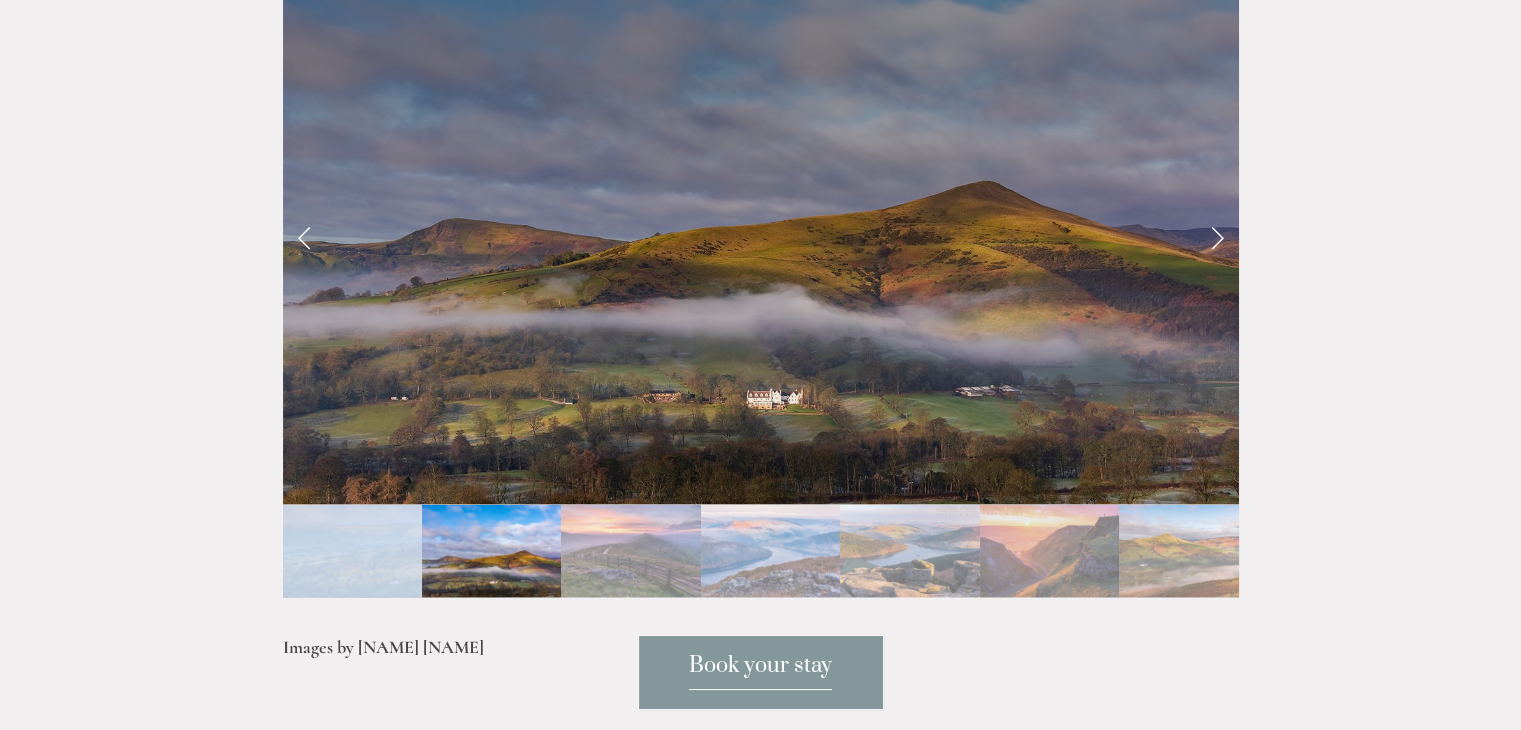click at bounding box center [1217, 236] 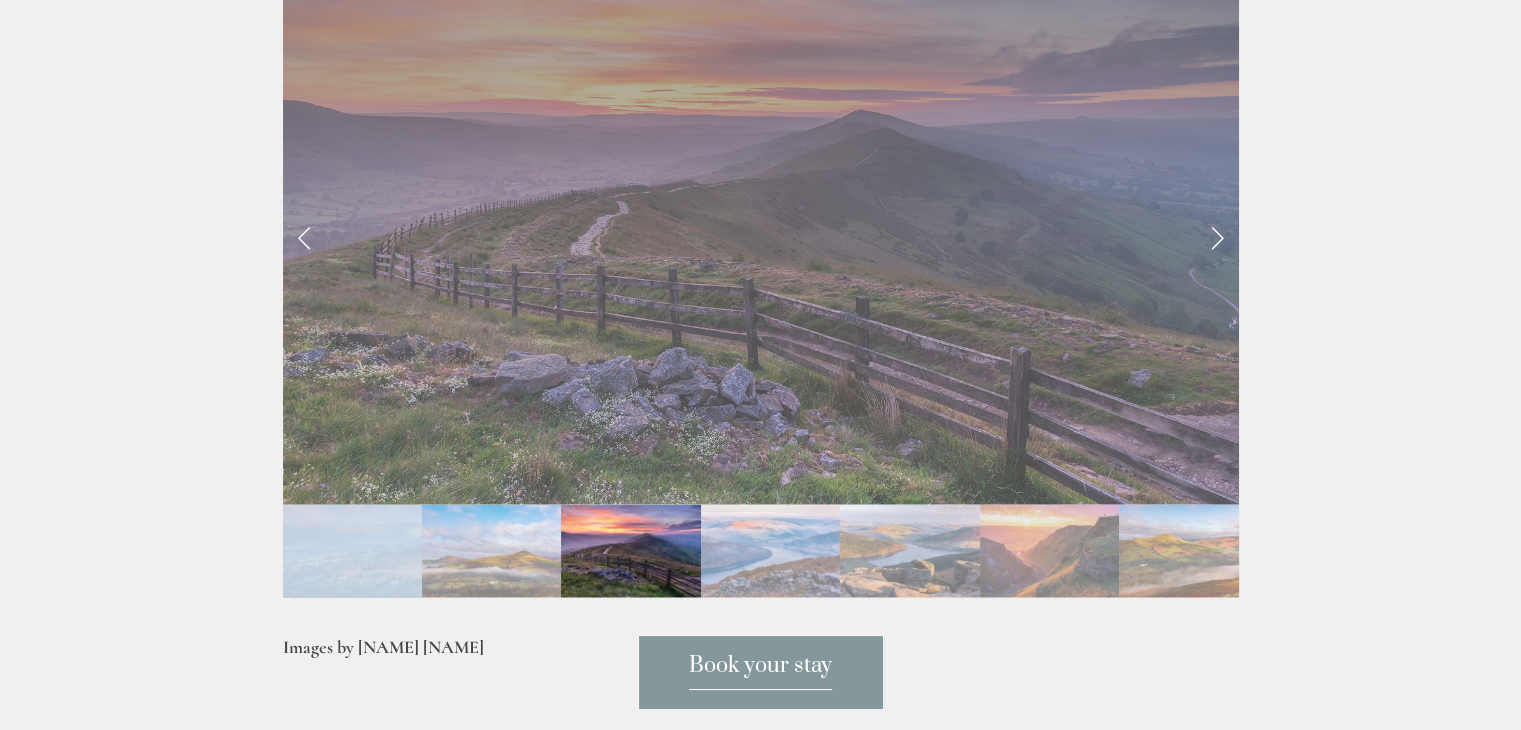 click at bounding box center (1217, 236) 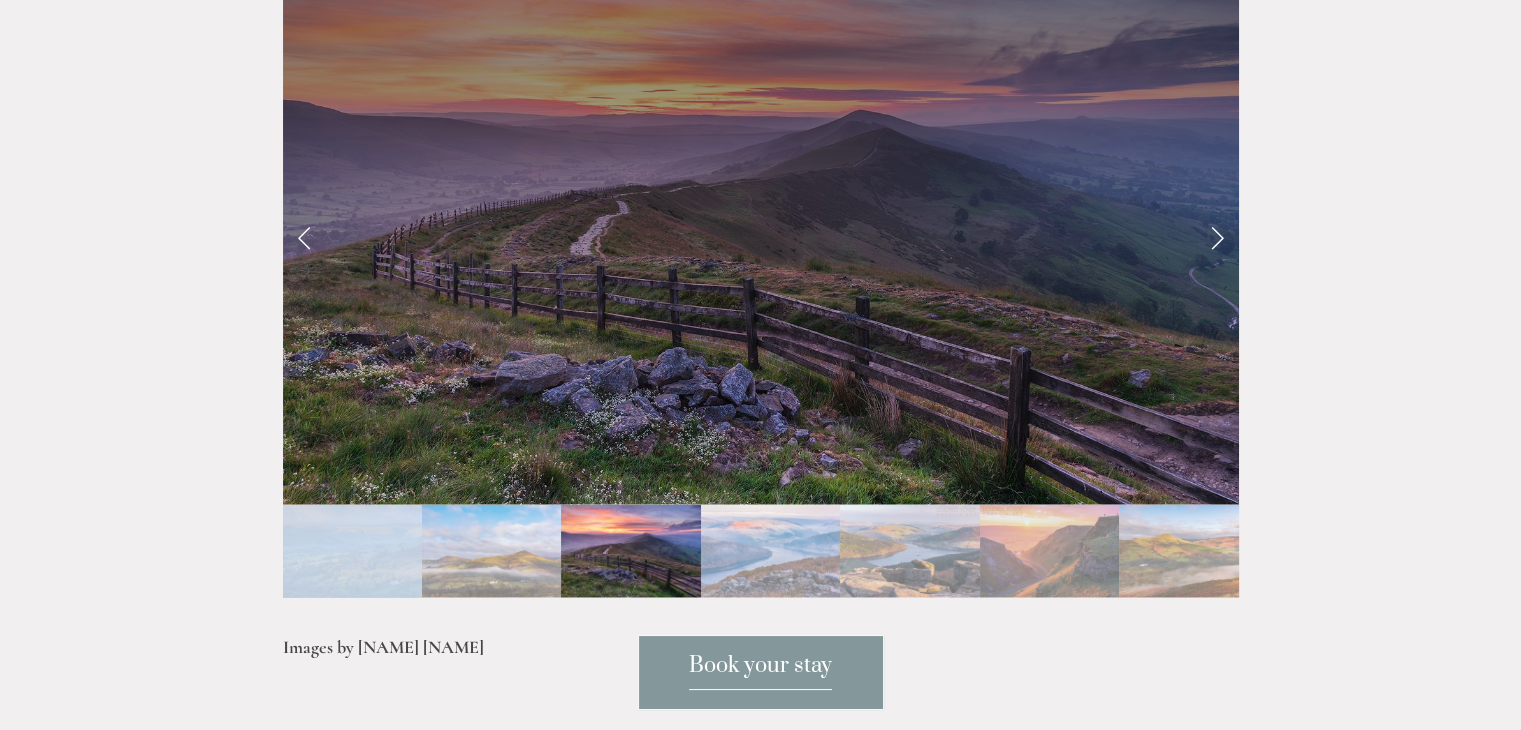 click at bounding box center (1217, 236) 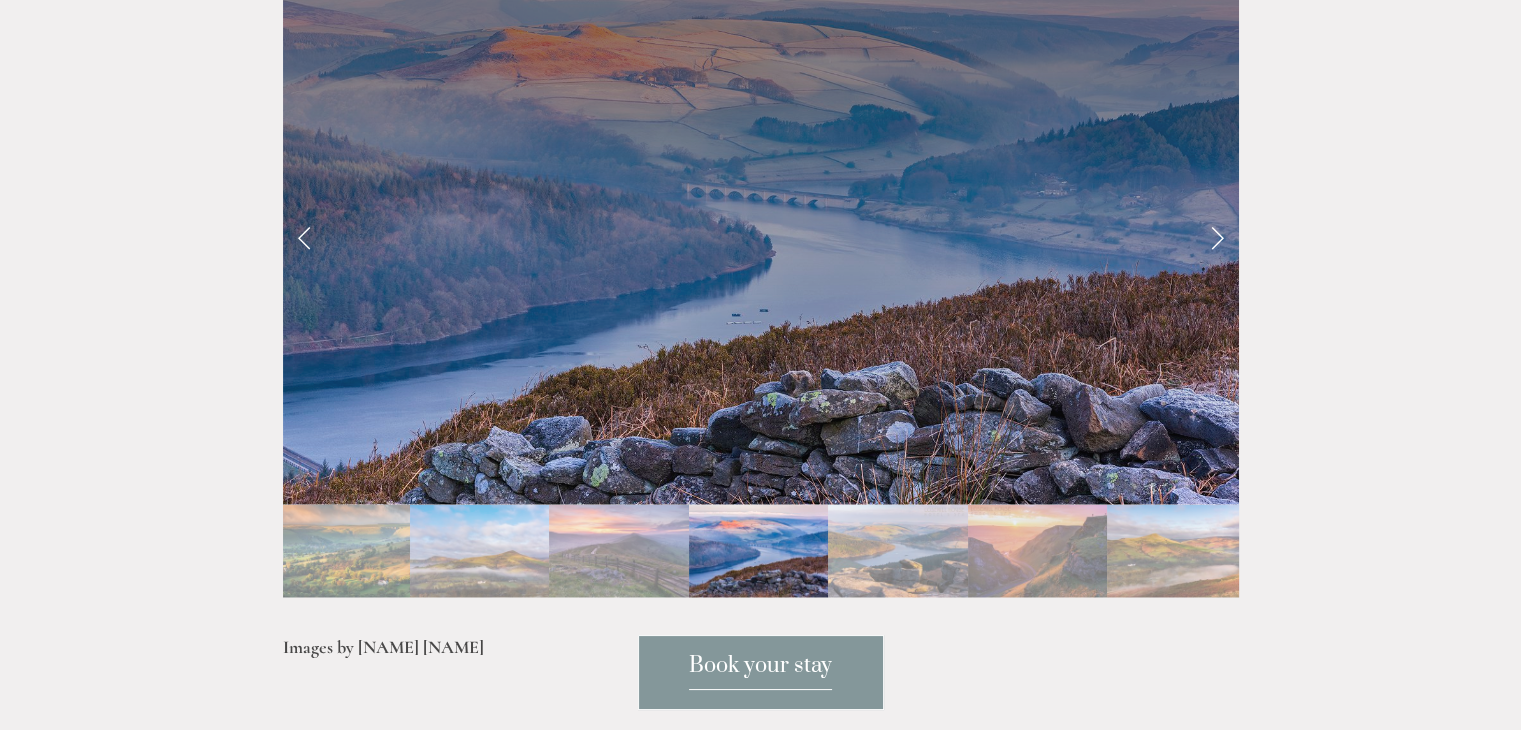 click at bounding box center [1217, 236] 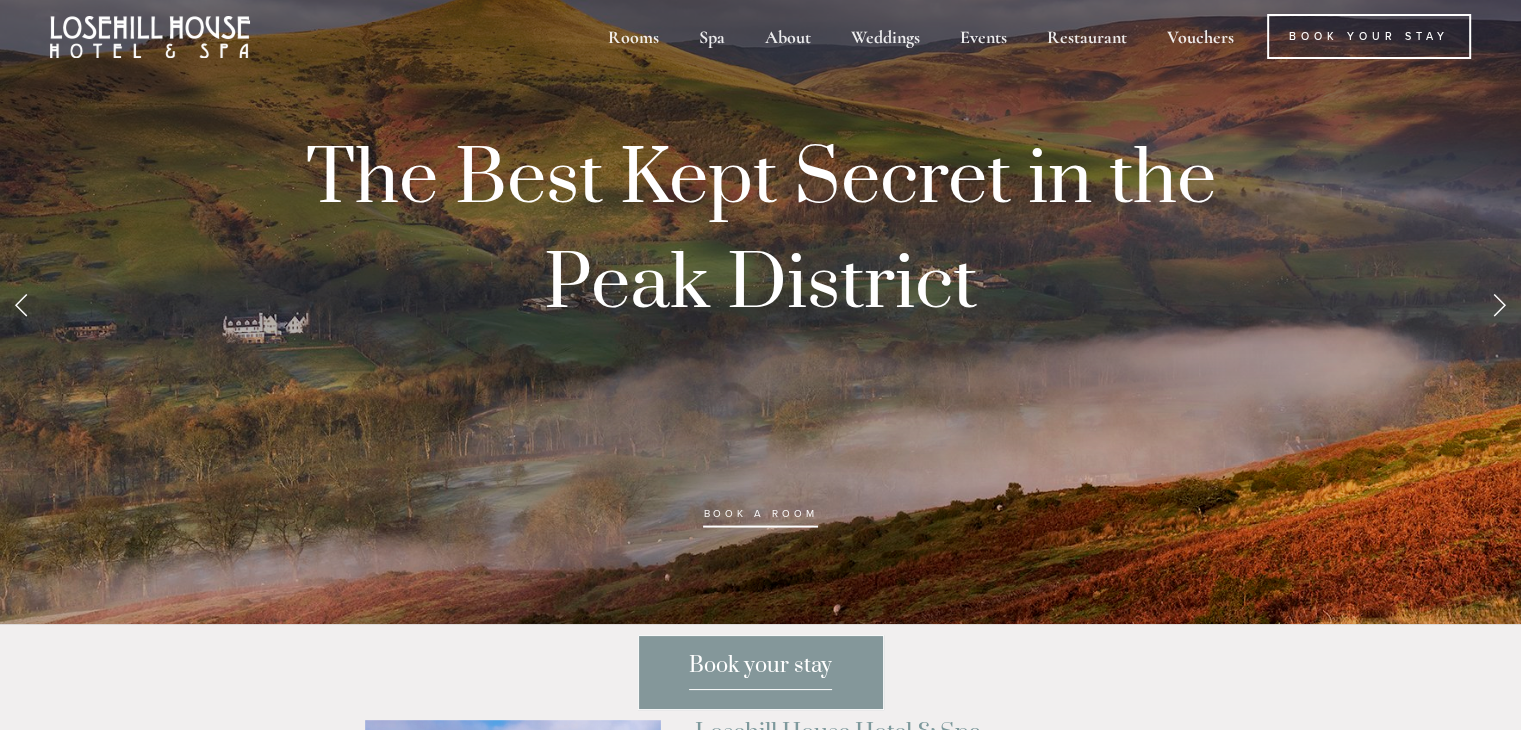 scroll, scrollTop: 0, scrollLeft: 0, axis: both 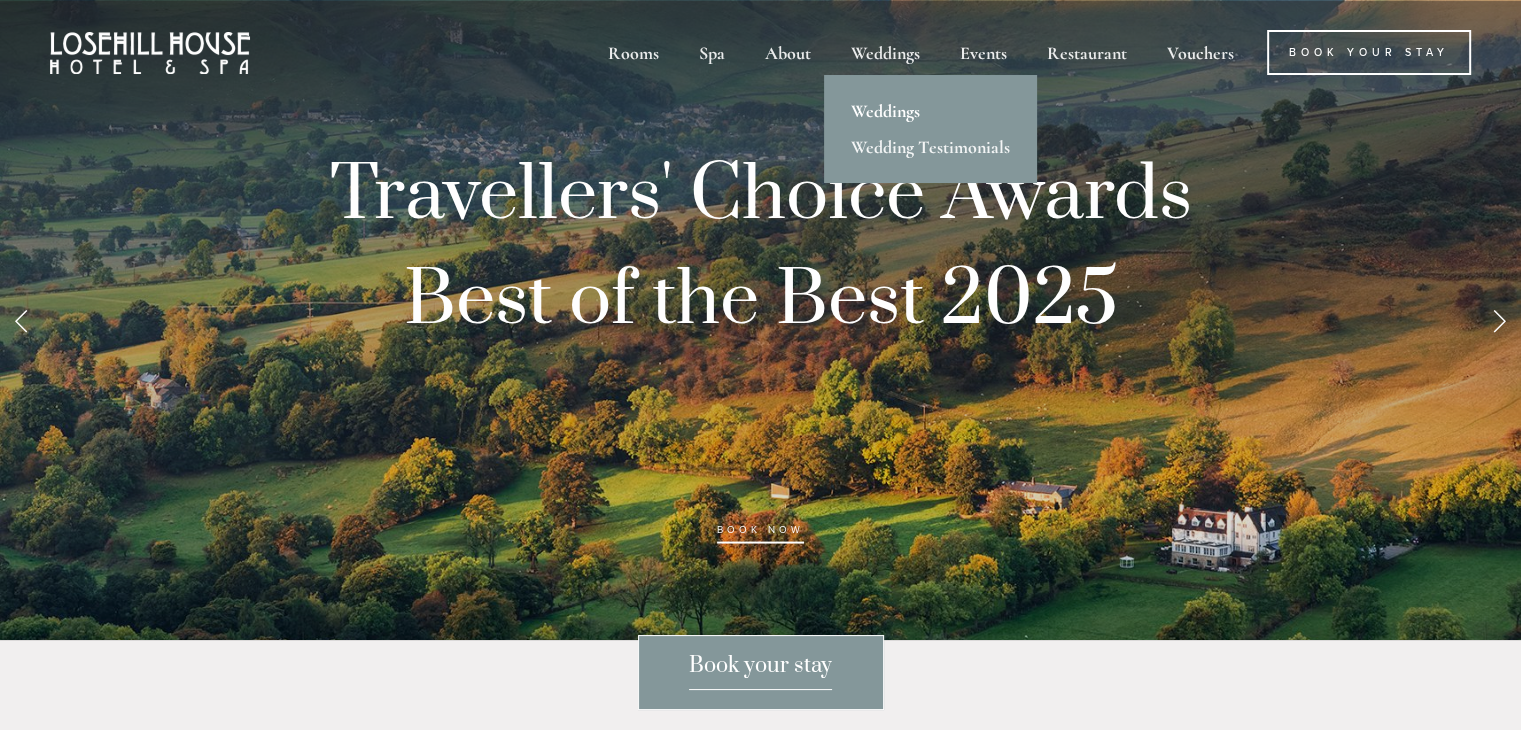 click on "Weddings" at bounding box center [930, 111] 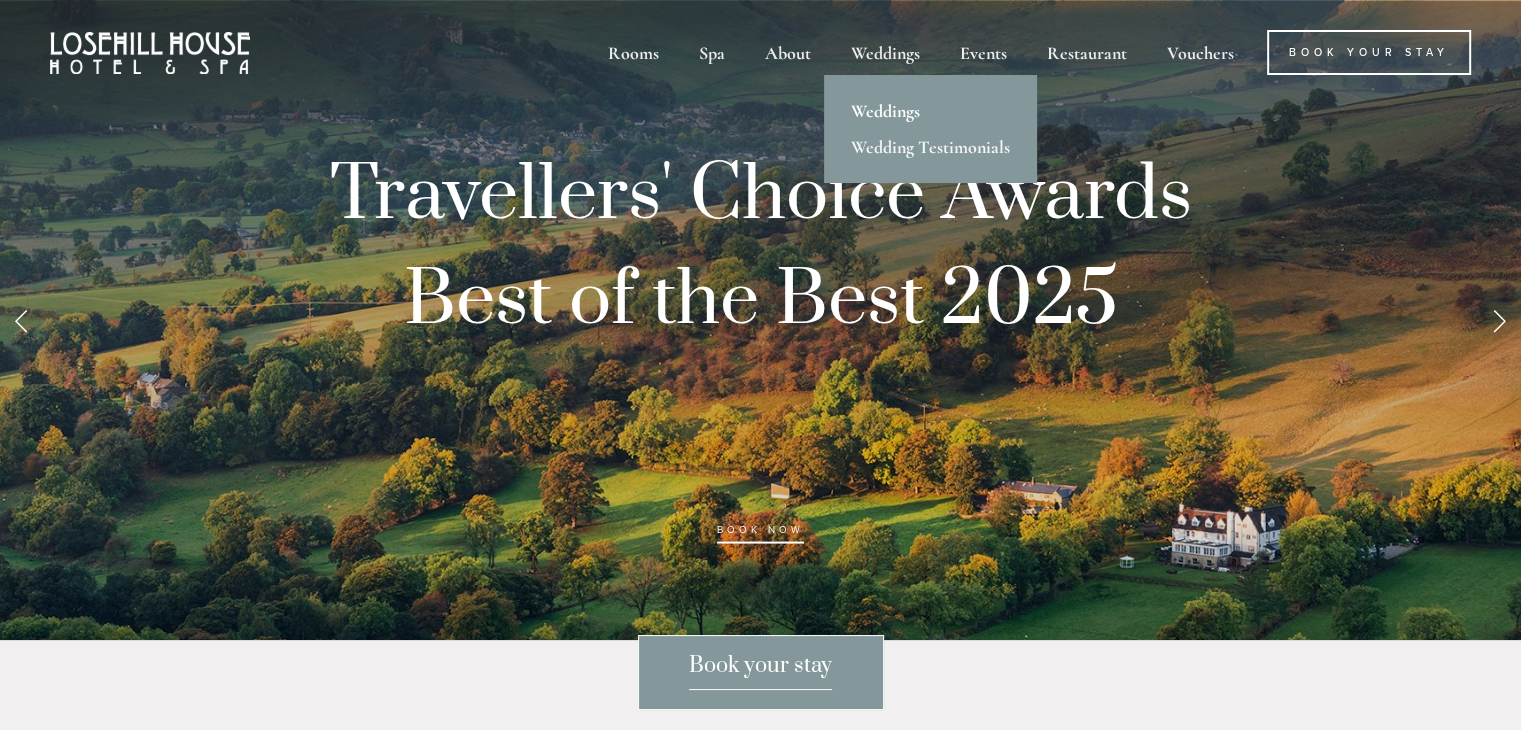 click on "Weddings" at bounding box center [930, 111] 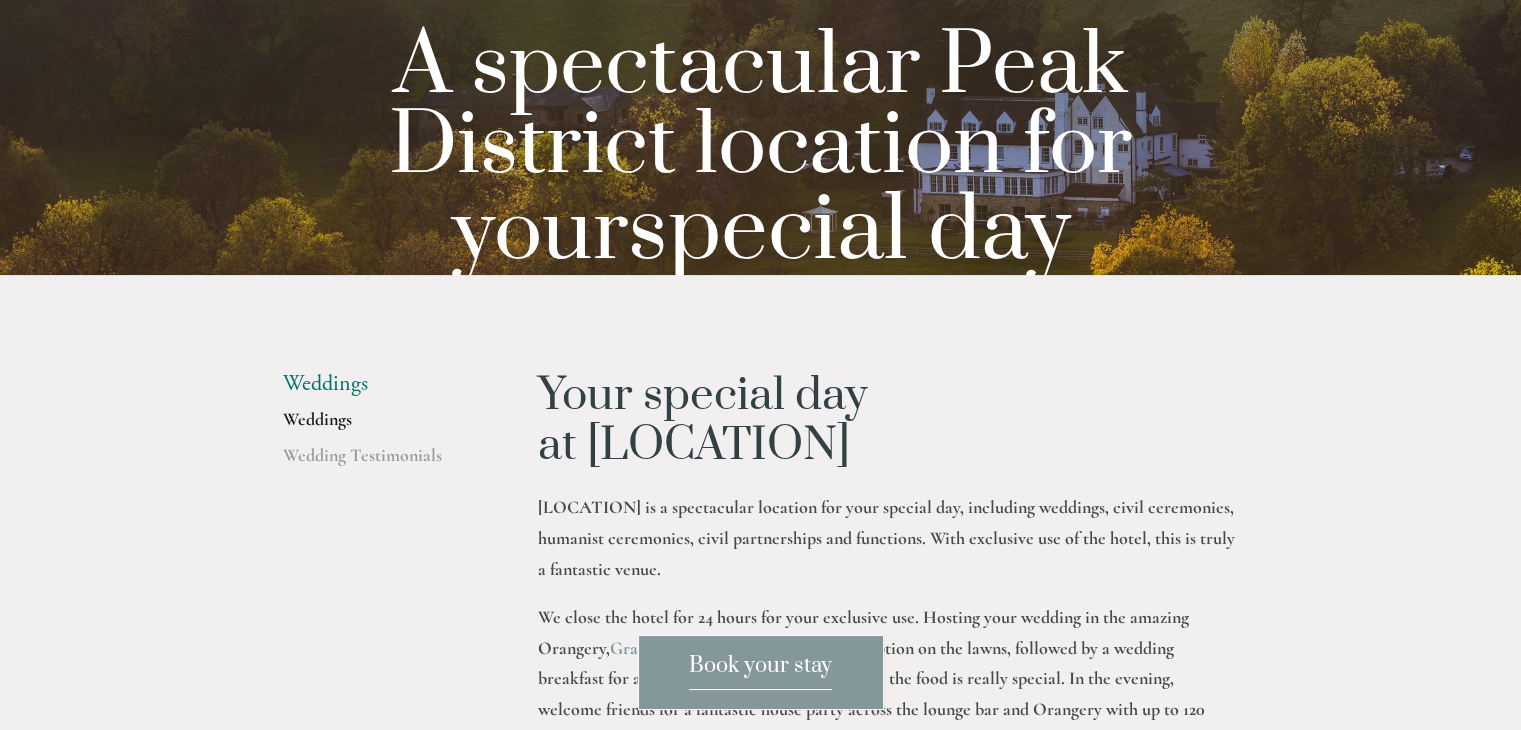 scroll, scrollTop: 0, scrollLeft: 0, axis: both 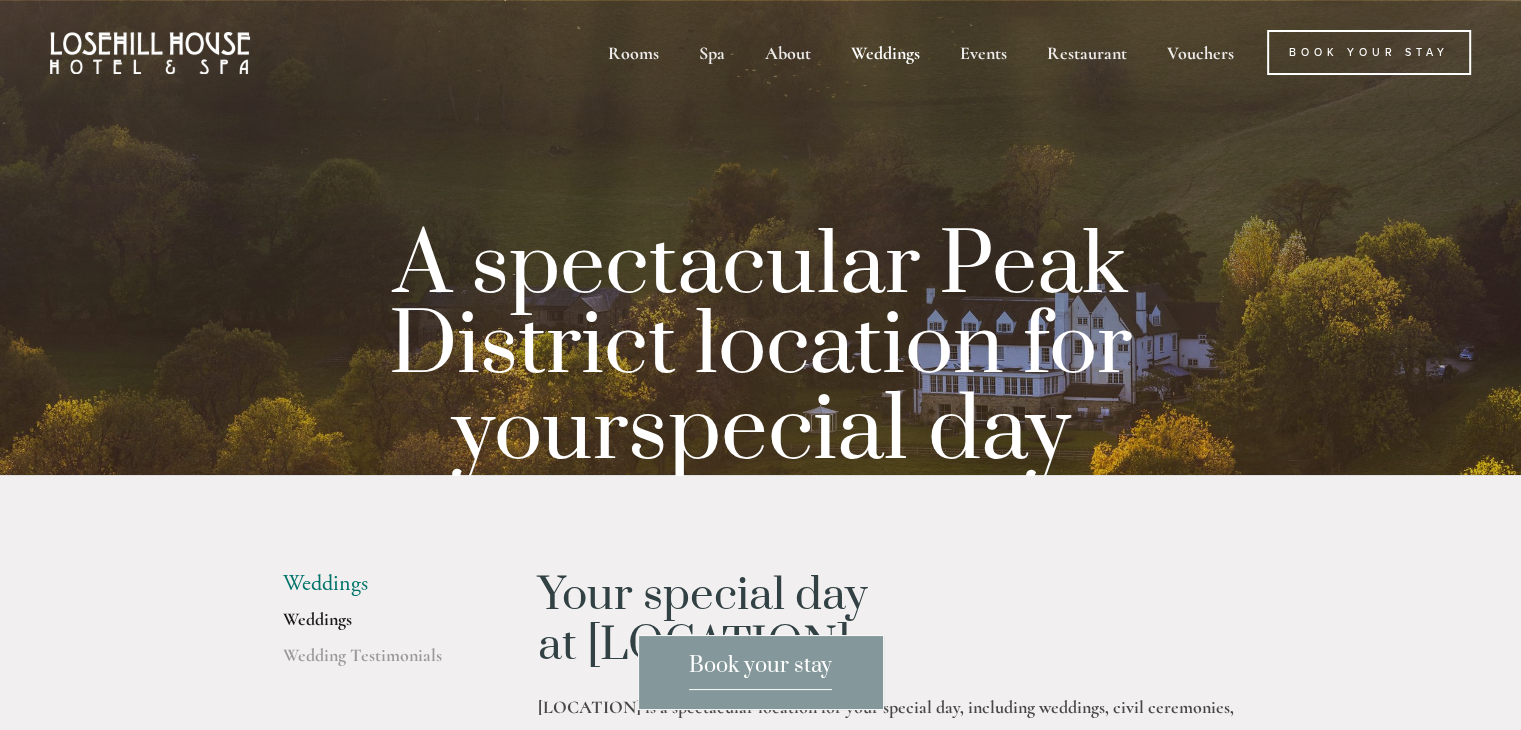 click on "Rooms
Rooms
Your Stay
Book a stay
Offers
Spa
About" at bounding box center [760, 52] 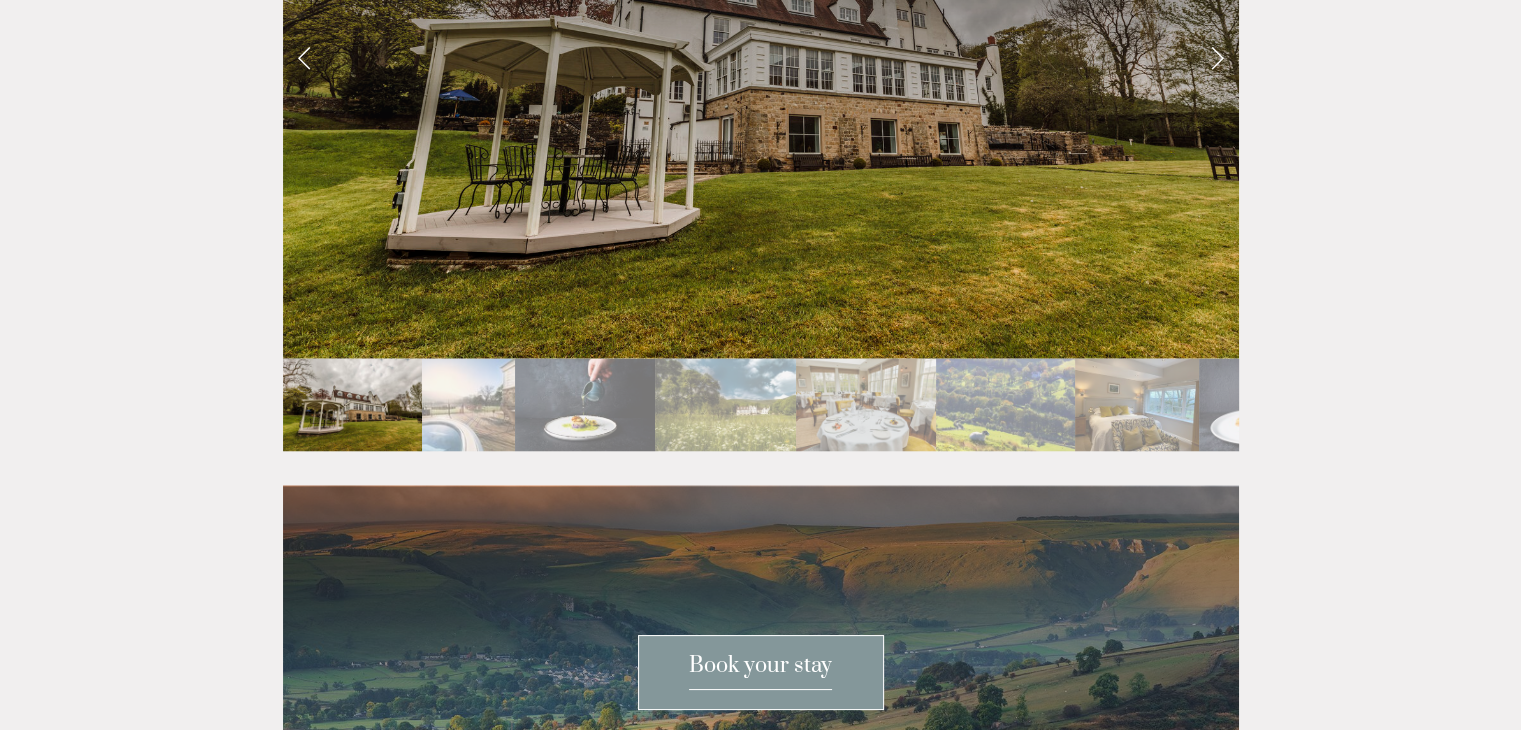 scroll, scrollTop: 3600, scrollLeft: 0, axis: vertical 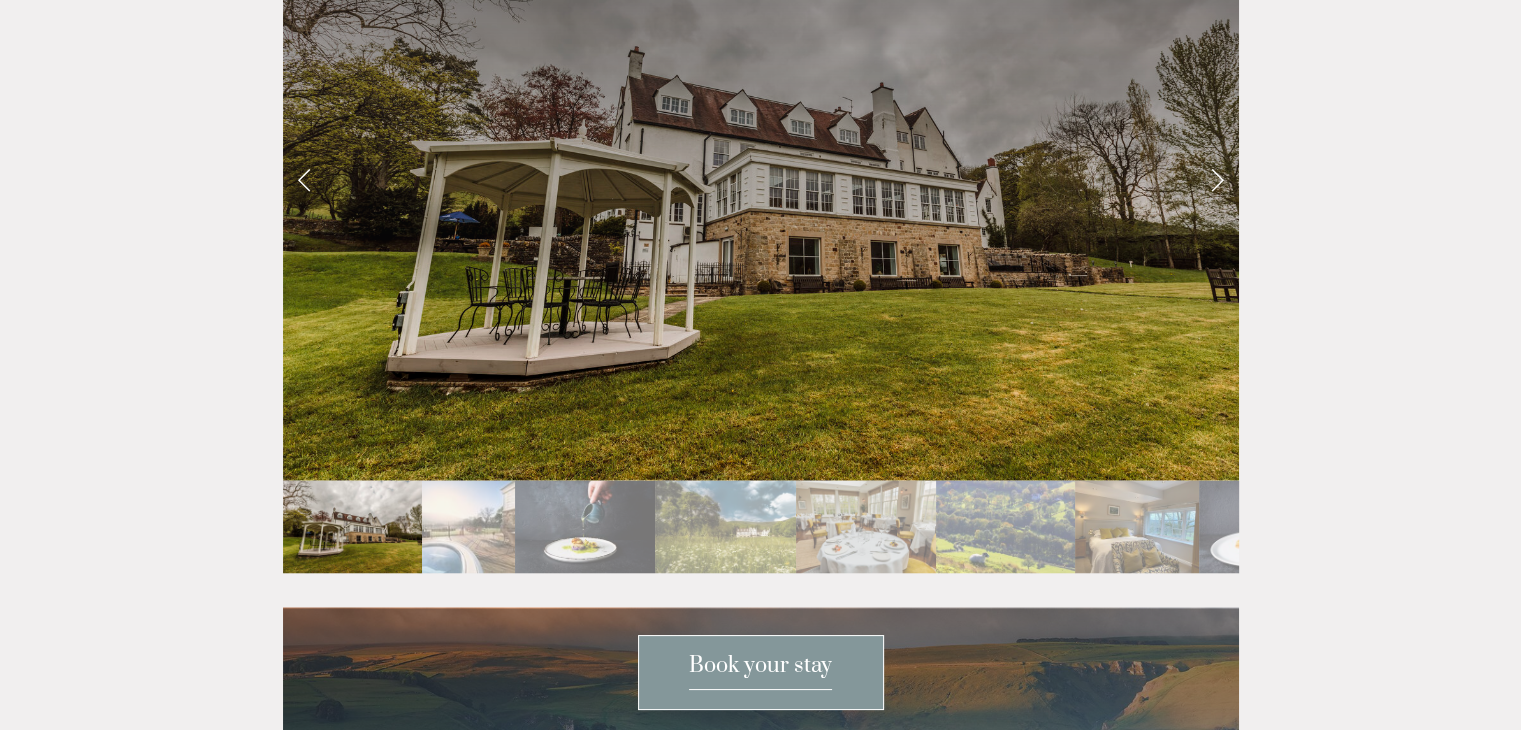 click at bounding box center (1217, 179) 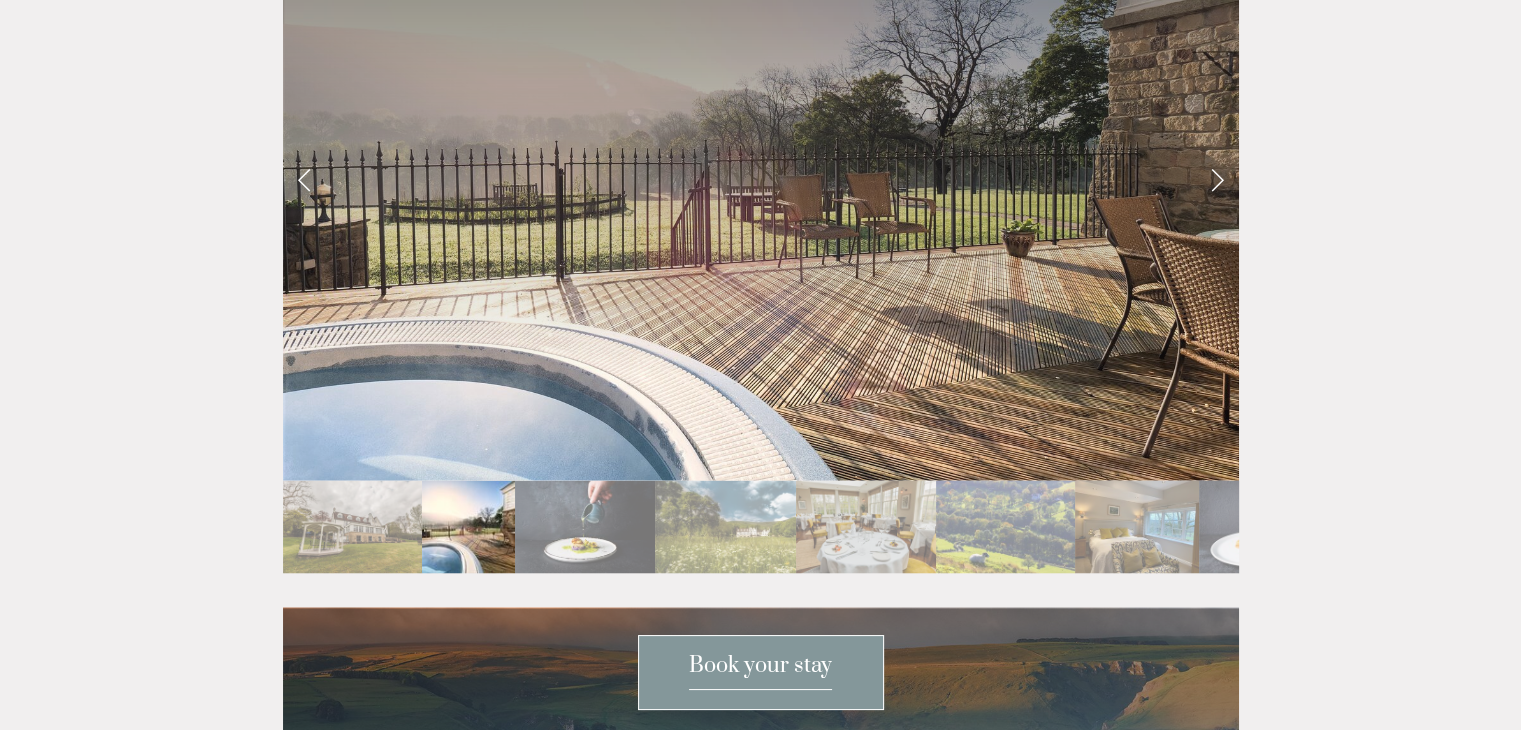 click at bounding box center [1217, 179] 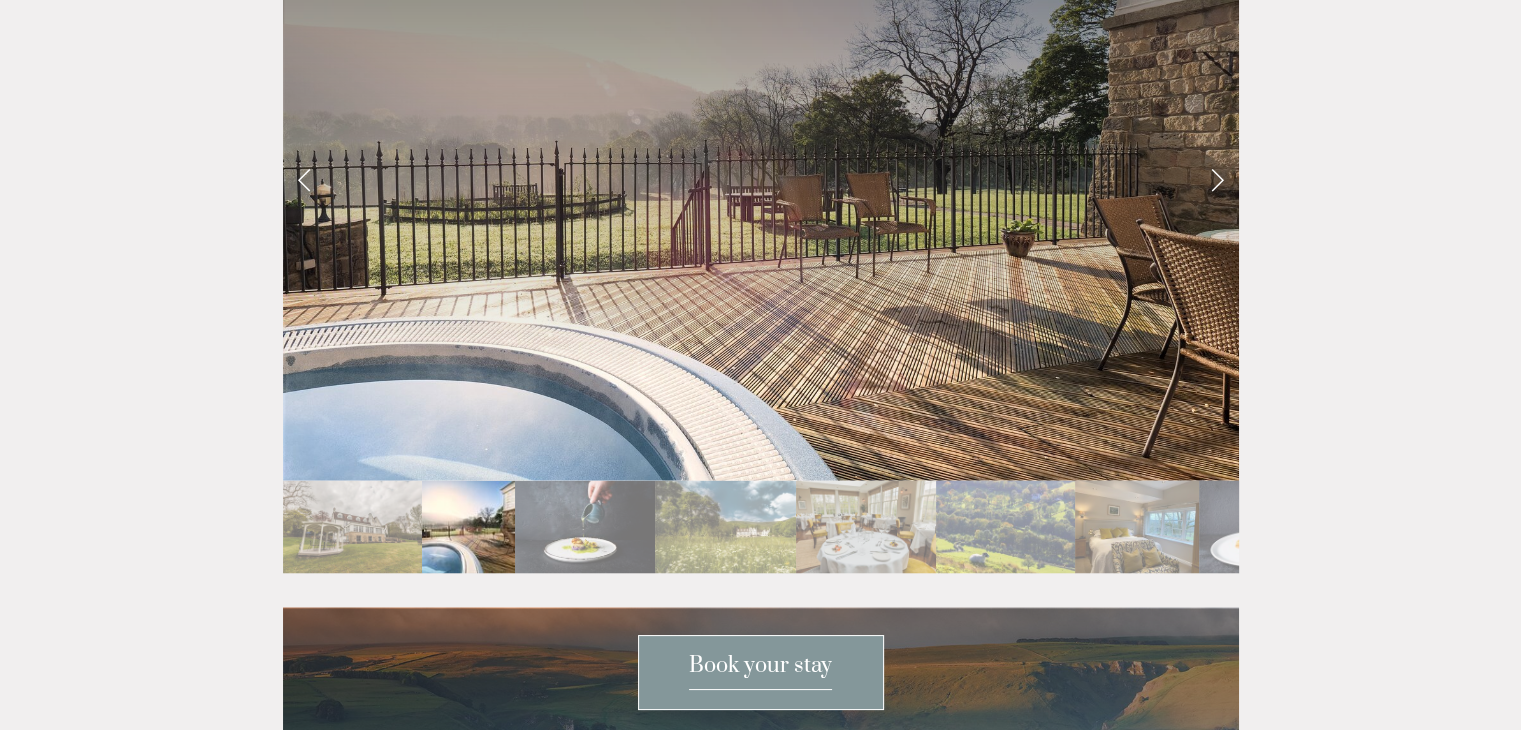 click at bounding box center (1217, 179) 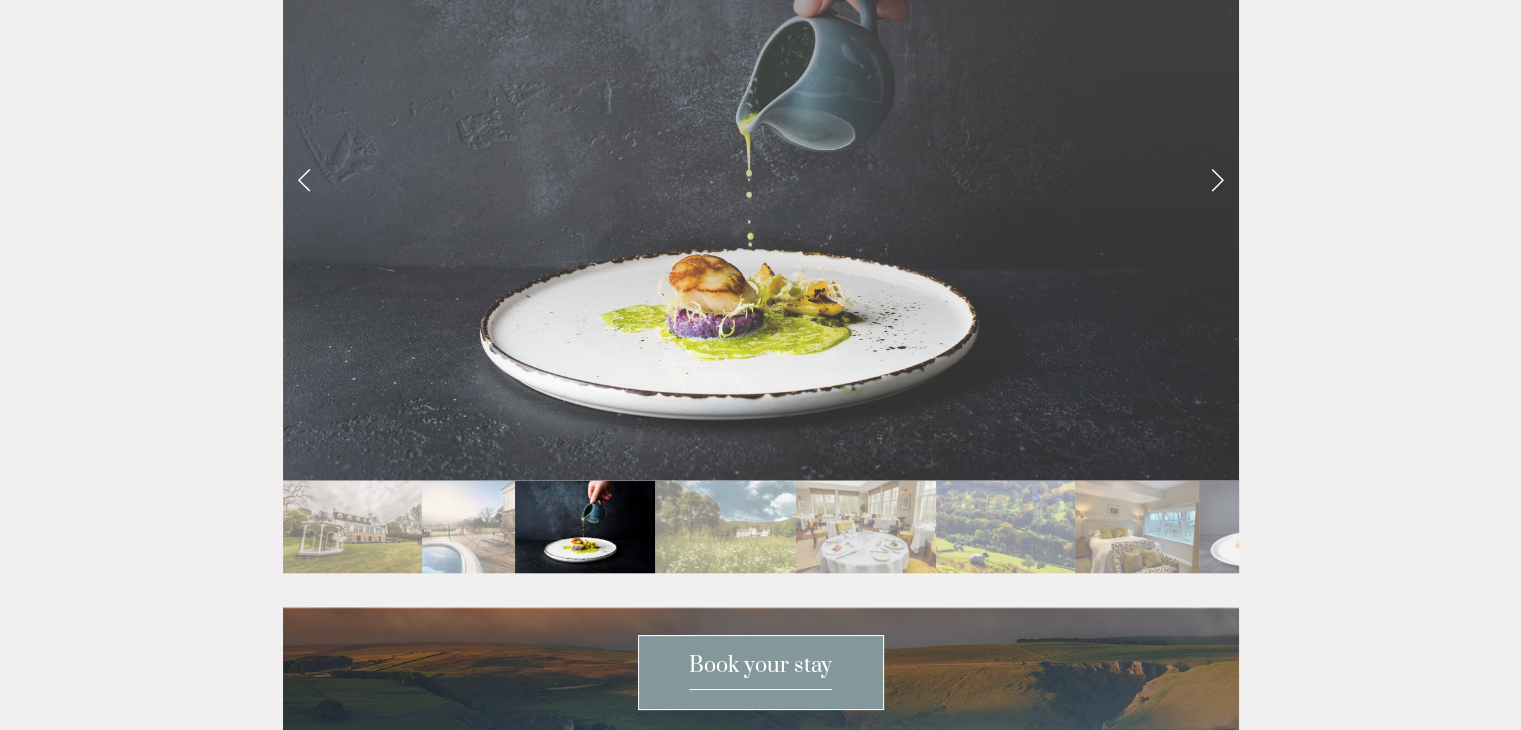 click at bounding box center [1217, 179] 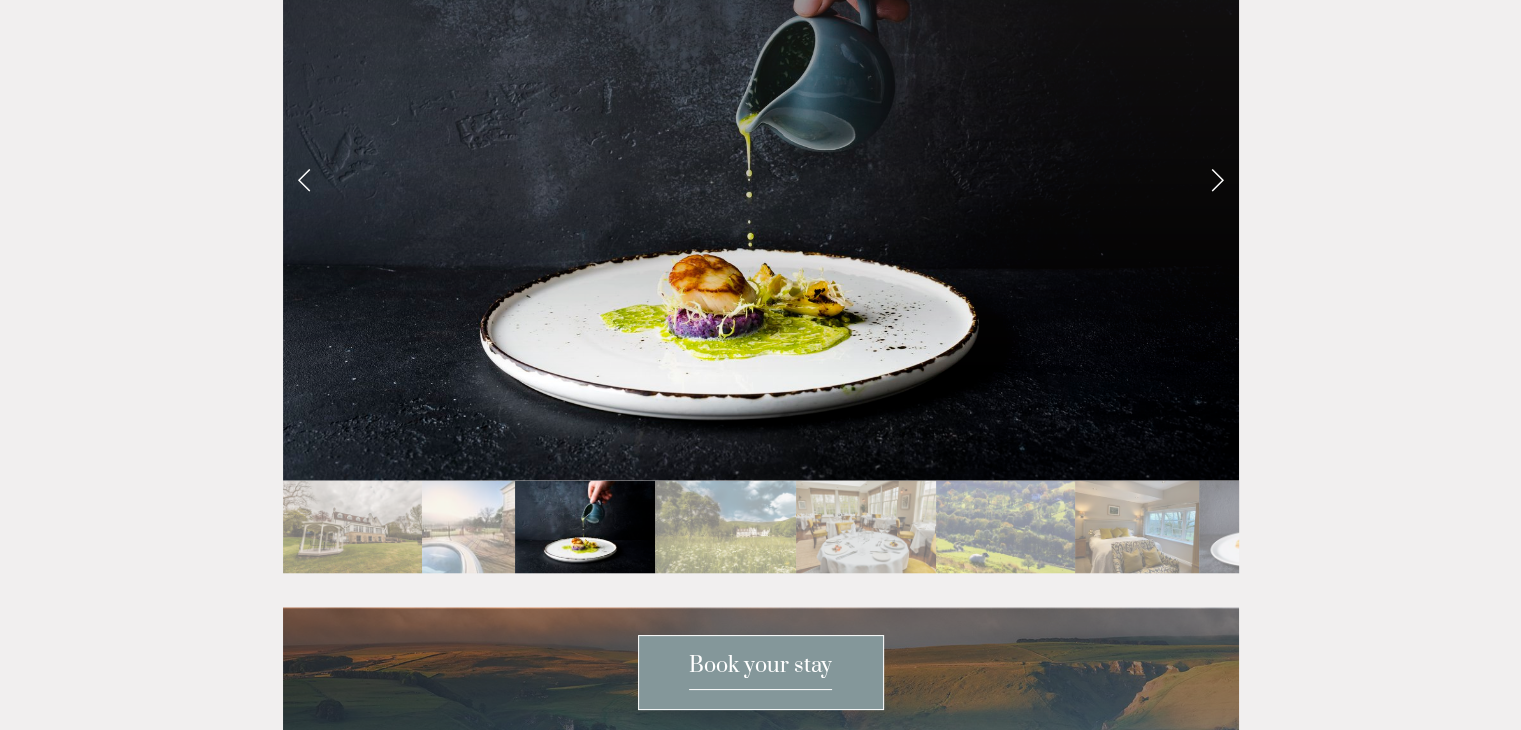 click at bounding box center (1217, 179) 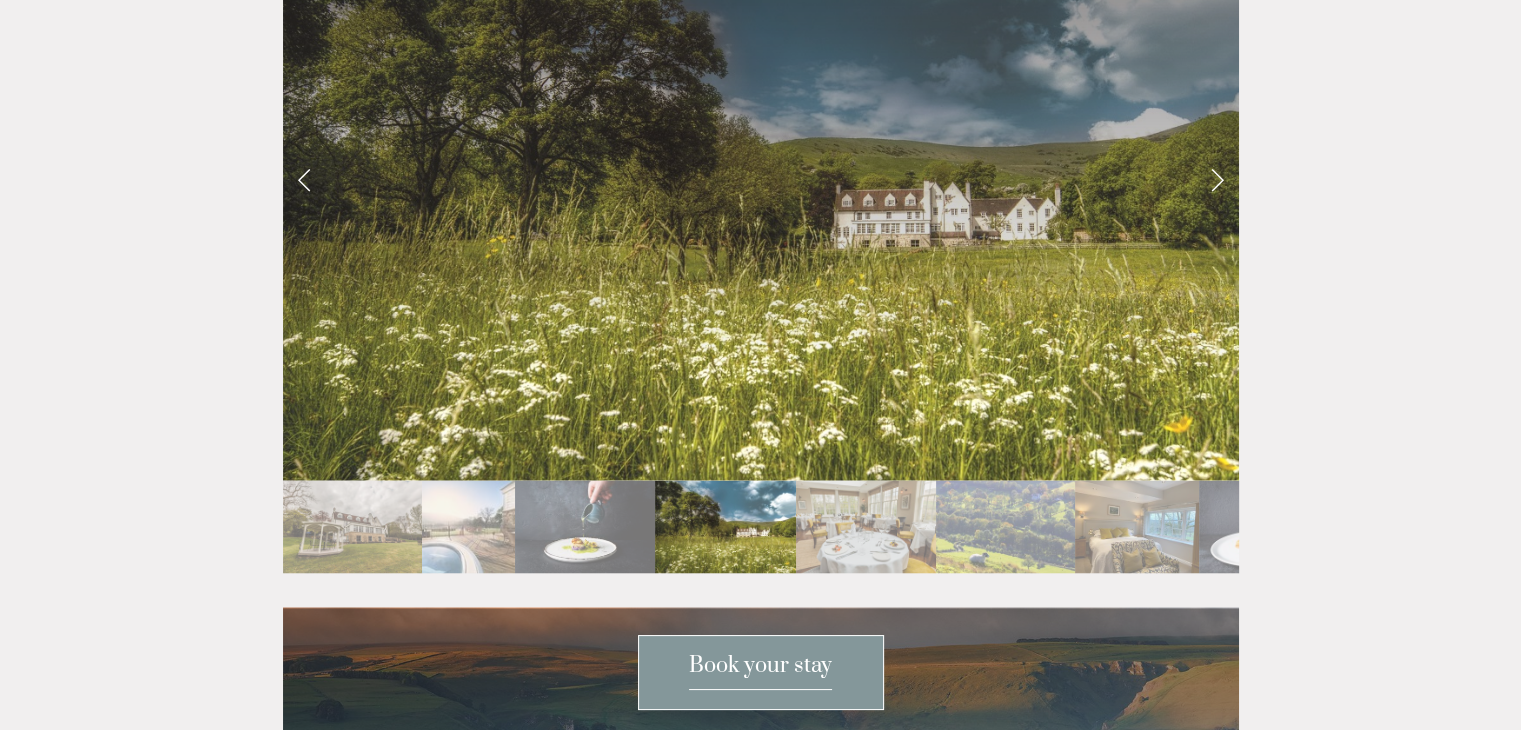click at bounding box center (866, 526) 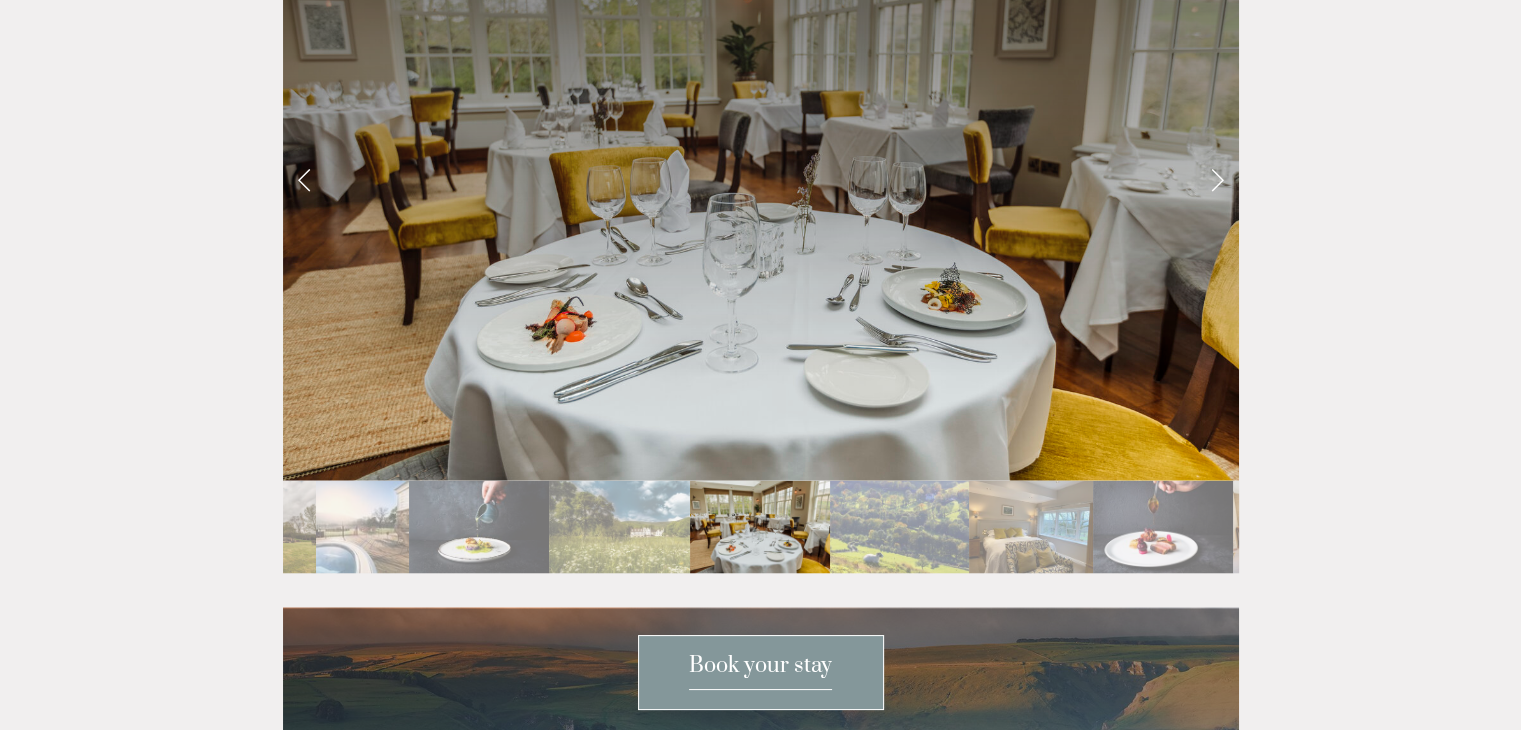 click at bounding box center [900, 526] 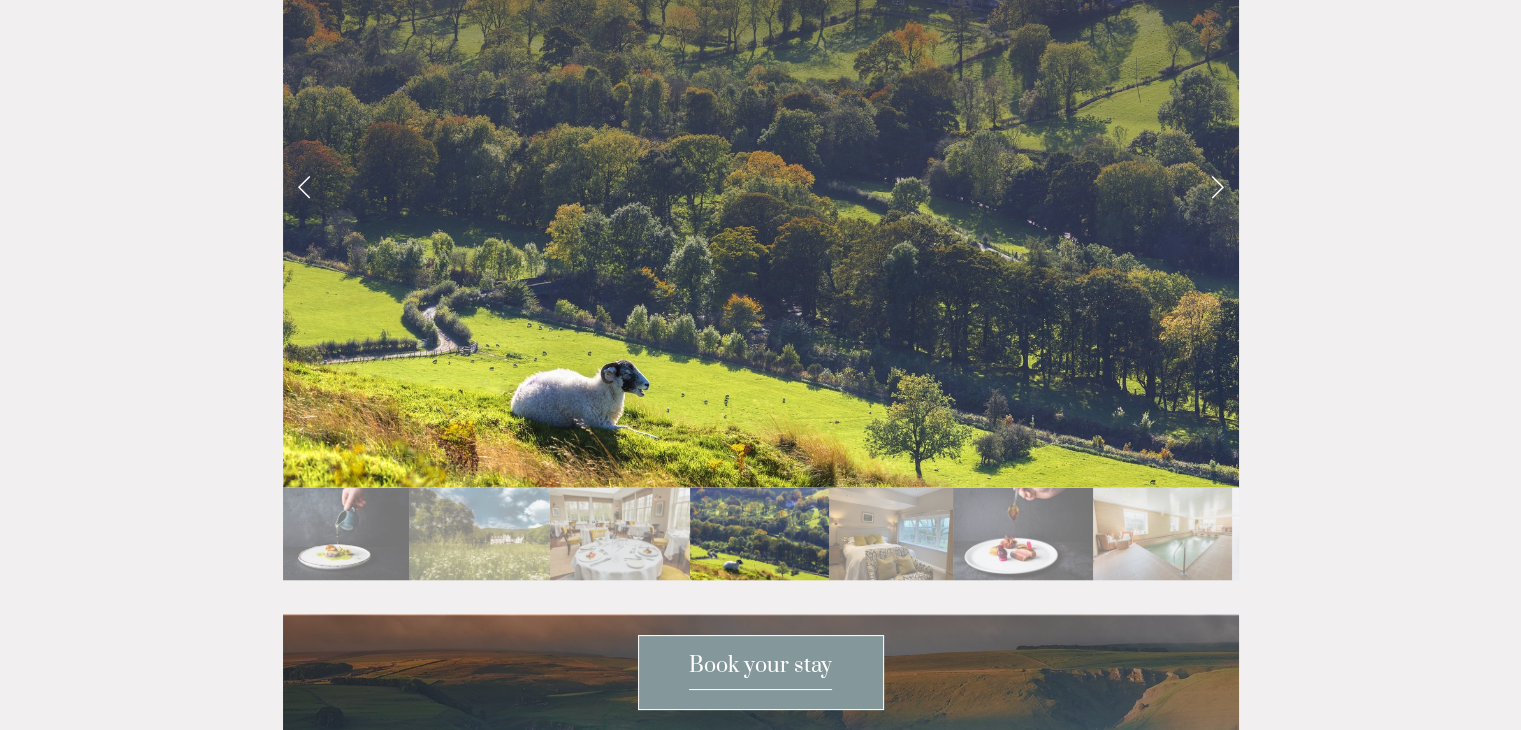 scroll, scrollTop: 3600, scrollLeft: 0, axis: vertical 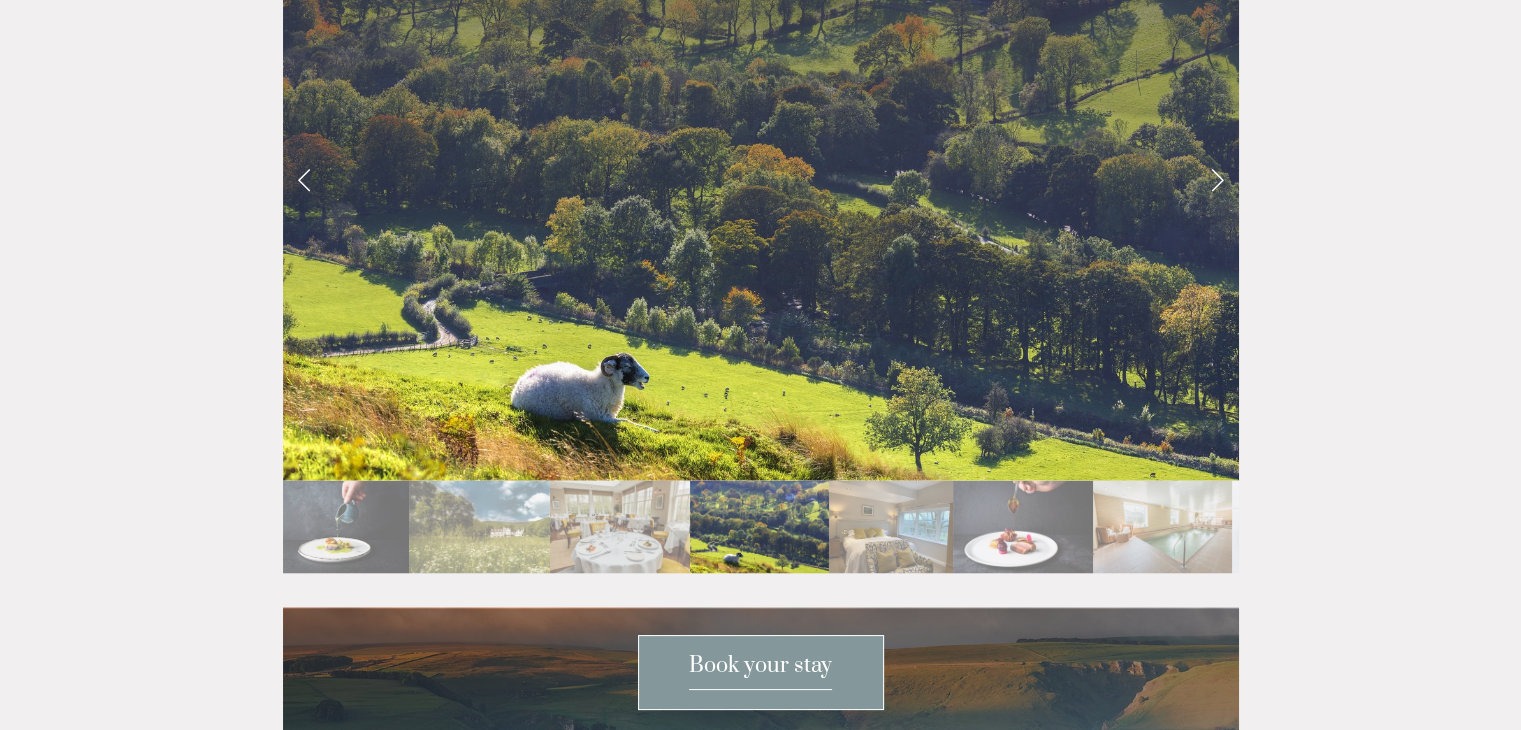 click at bounding box center [1162, 526] 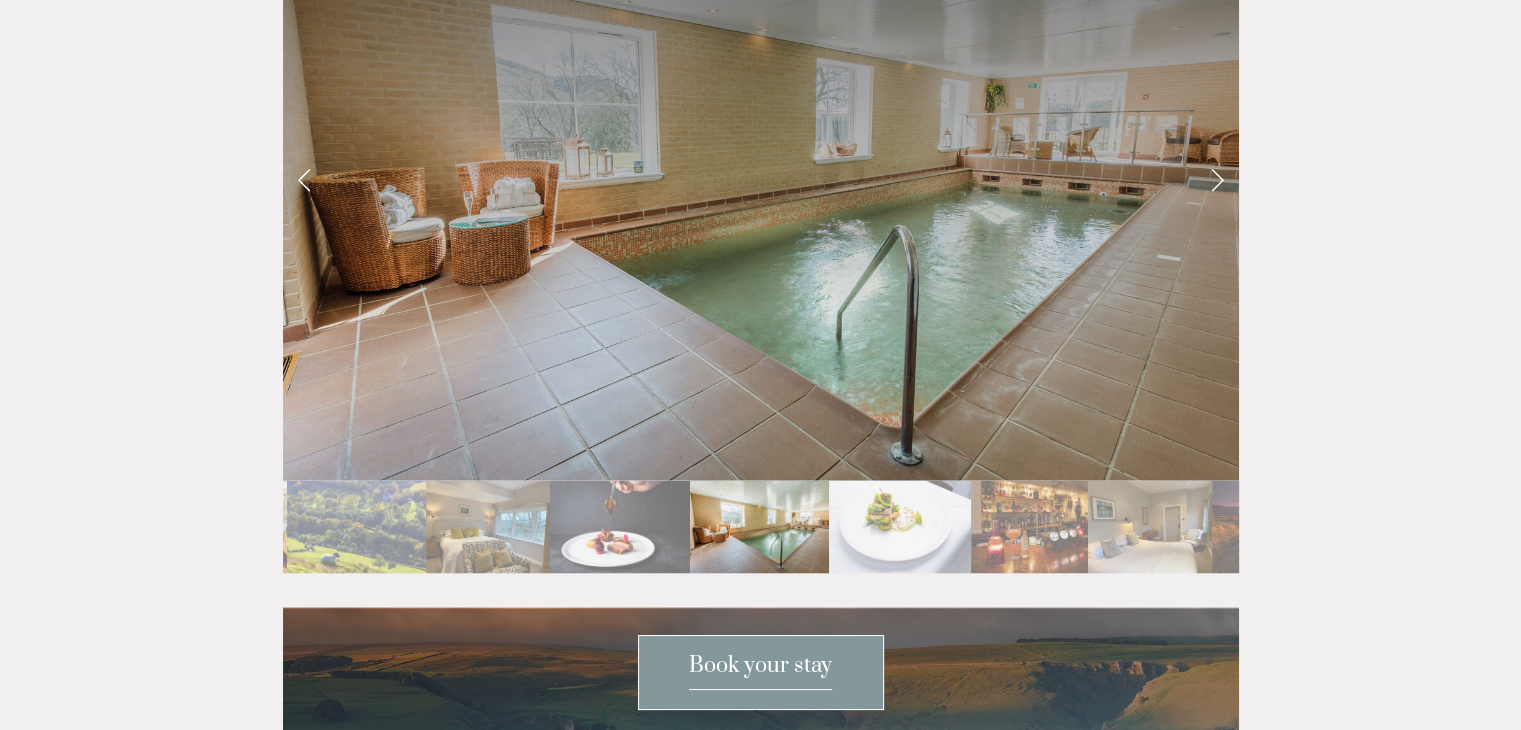 click at bounding box center [1150, 526] 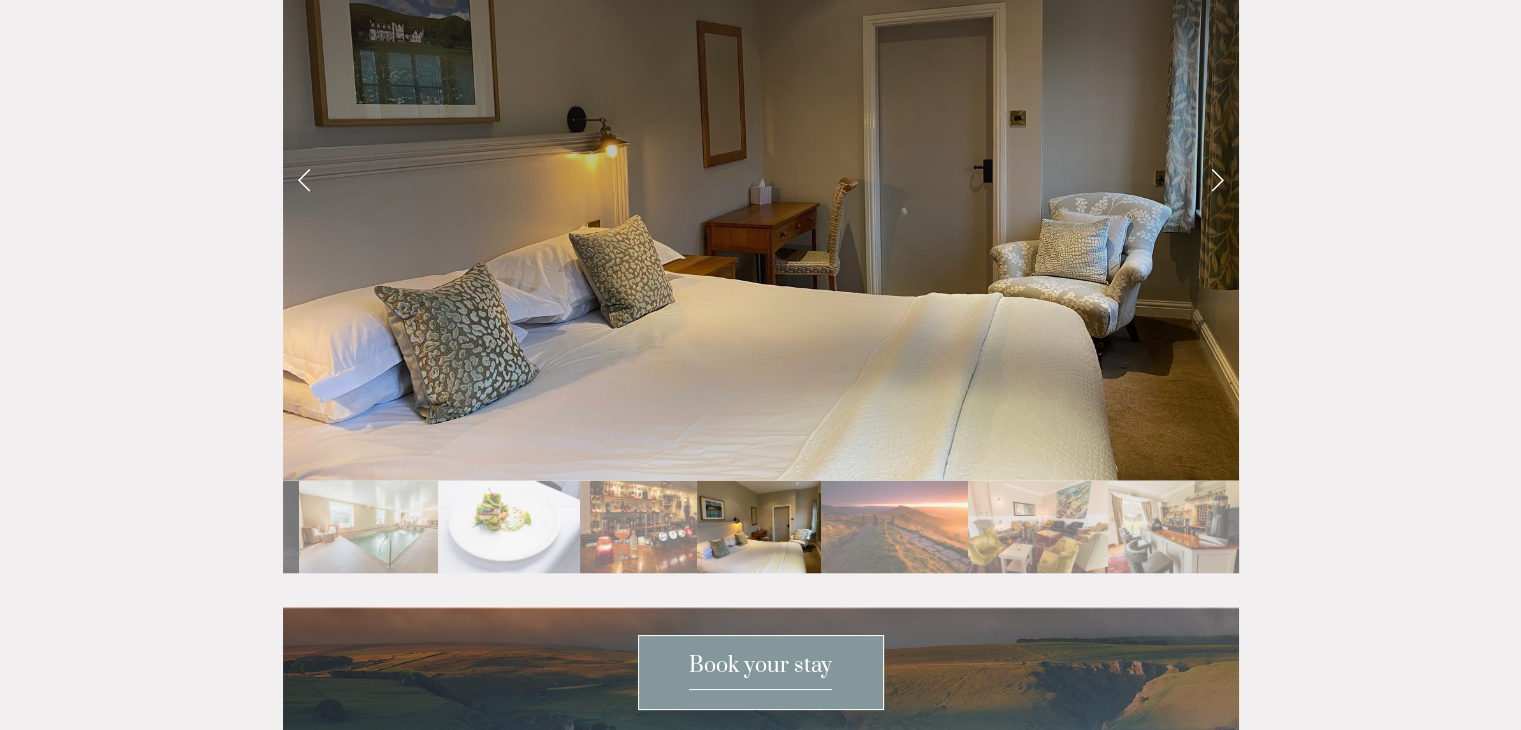 click at bounding box center (638, 526) 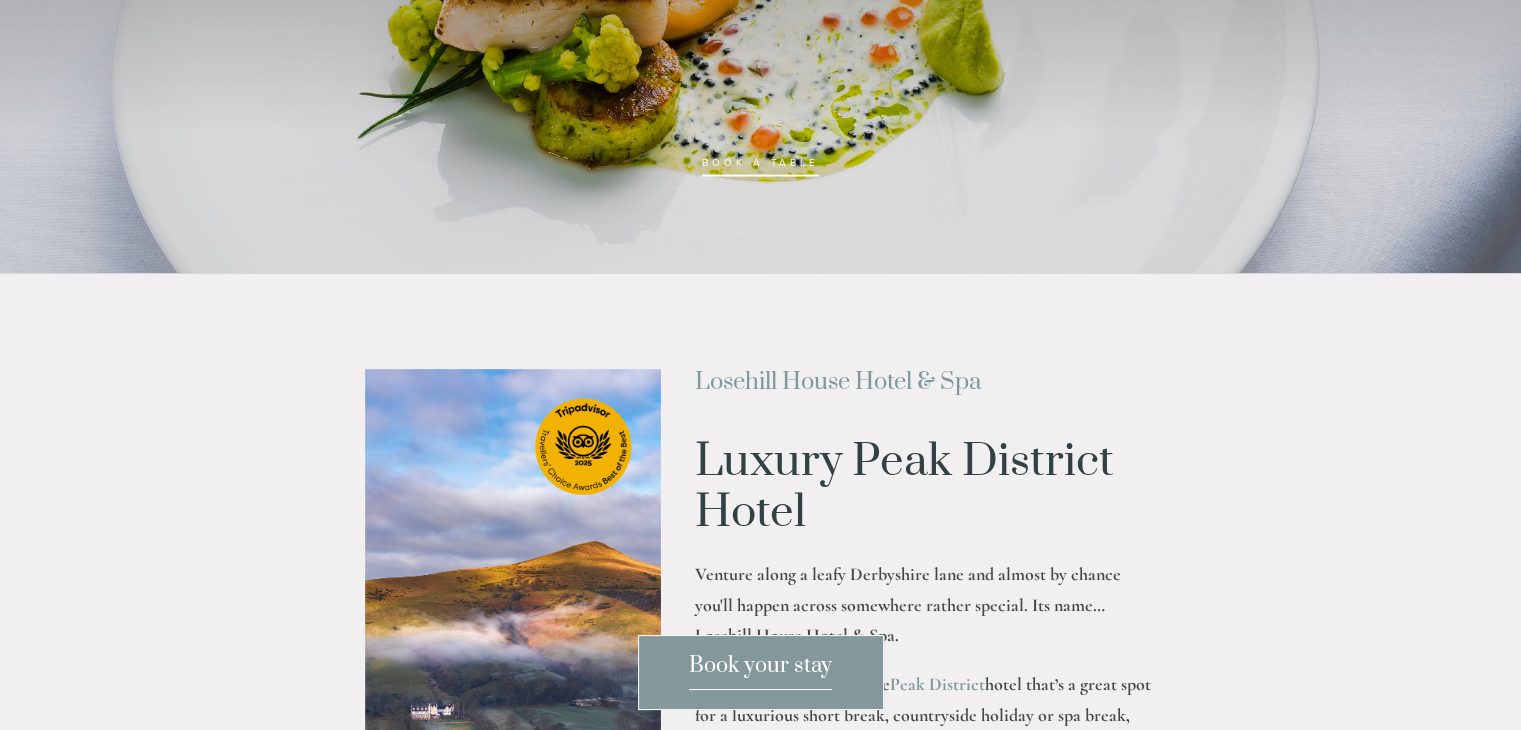 scroll, scrollTop: 0, scrollLeft: 0, axis: both 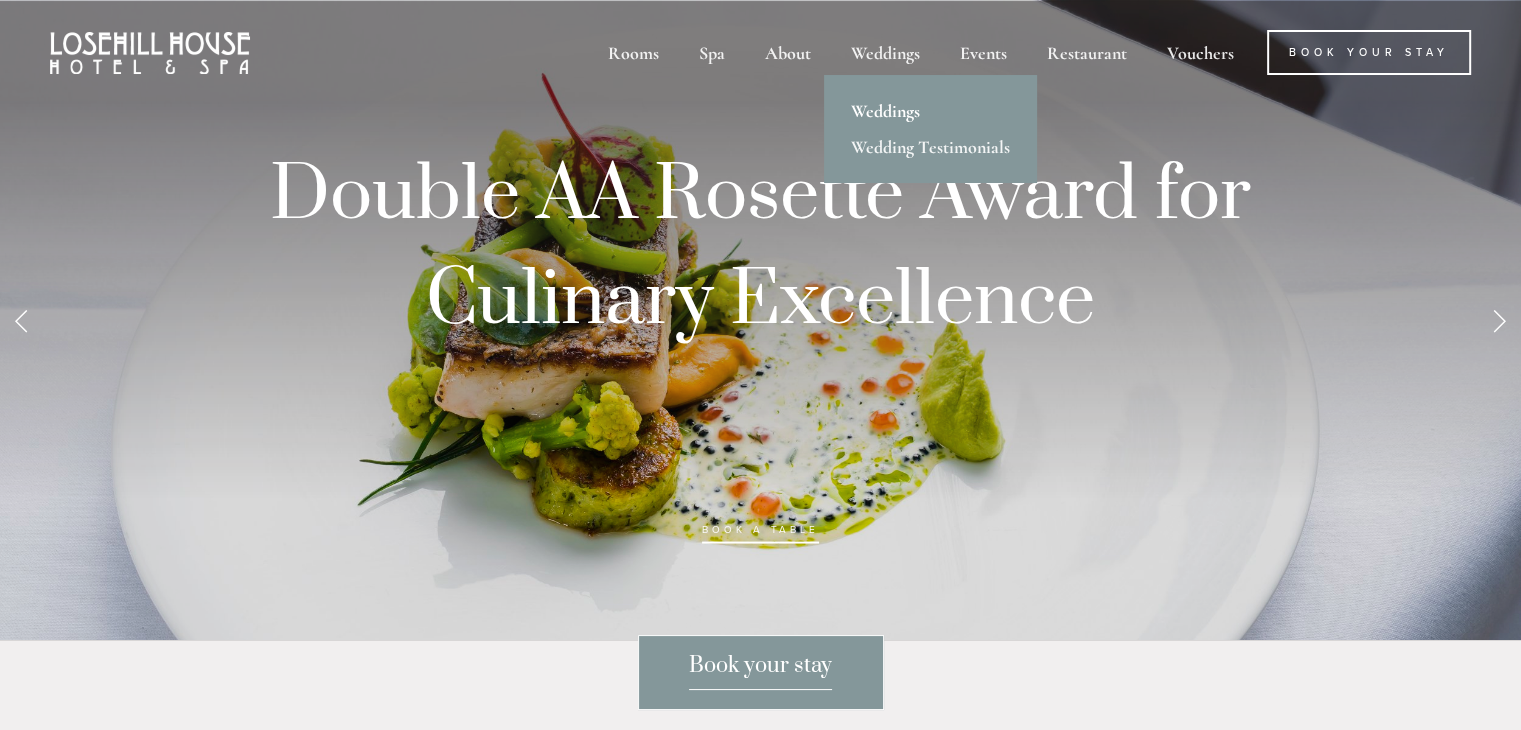 click on "Weddings" at bounding box center (930, 111) 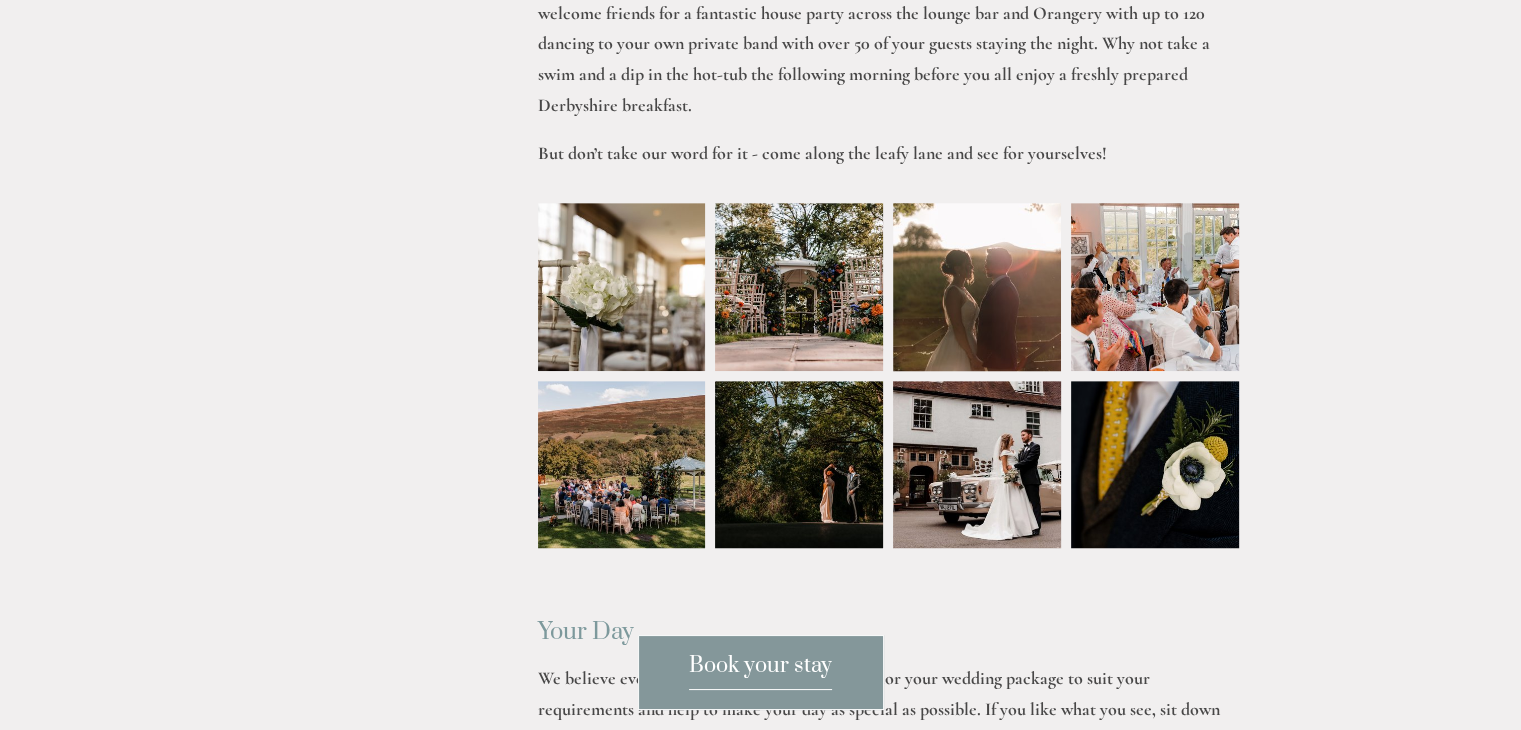 scroll, scrollTop: 900, scrollLeft: 0, axis: vertical 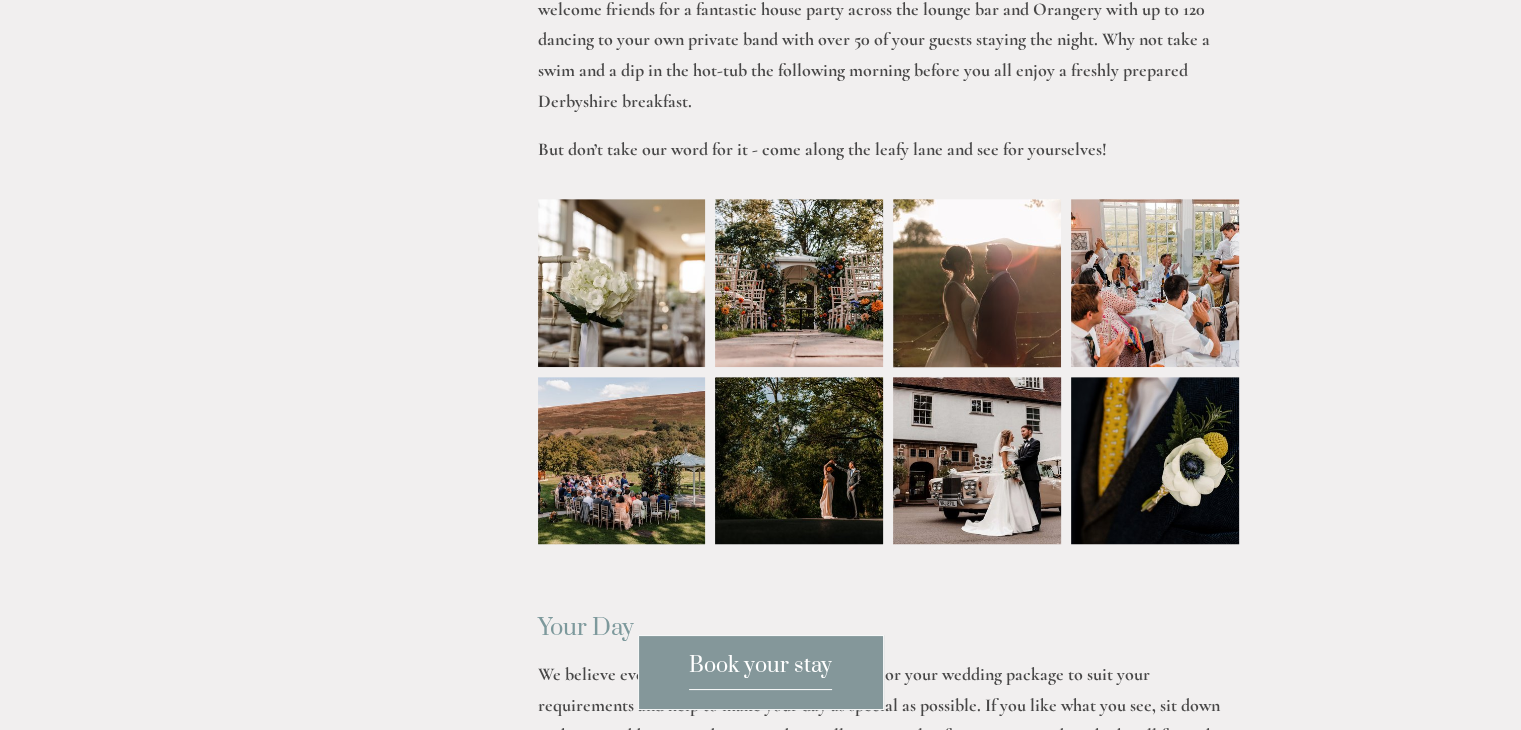 click at bounding box center (622, 283) 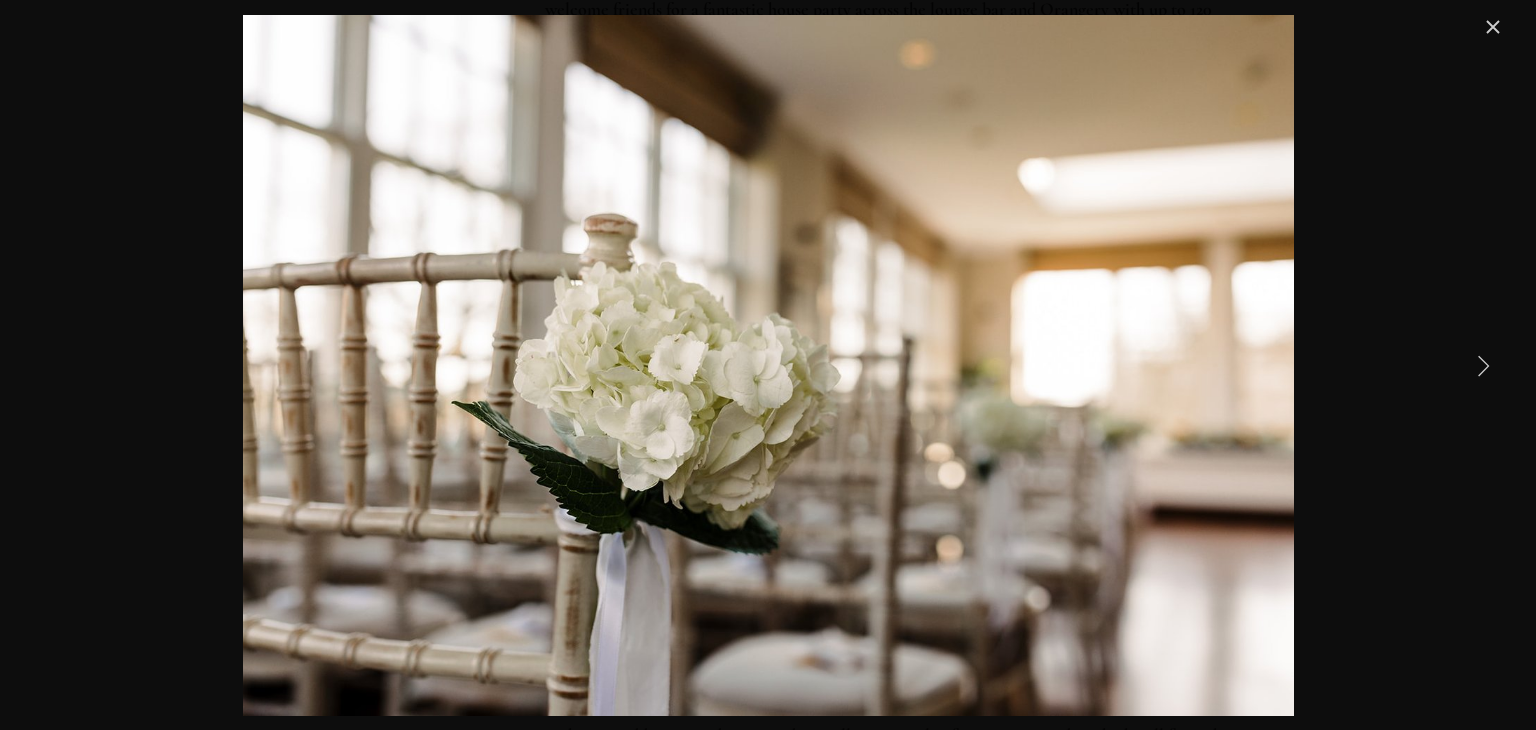 click at bounding box center [1483, 365] 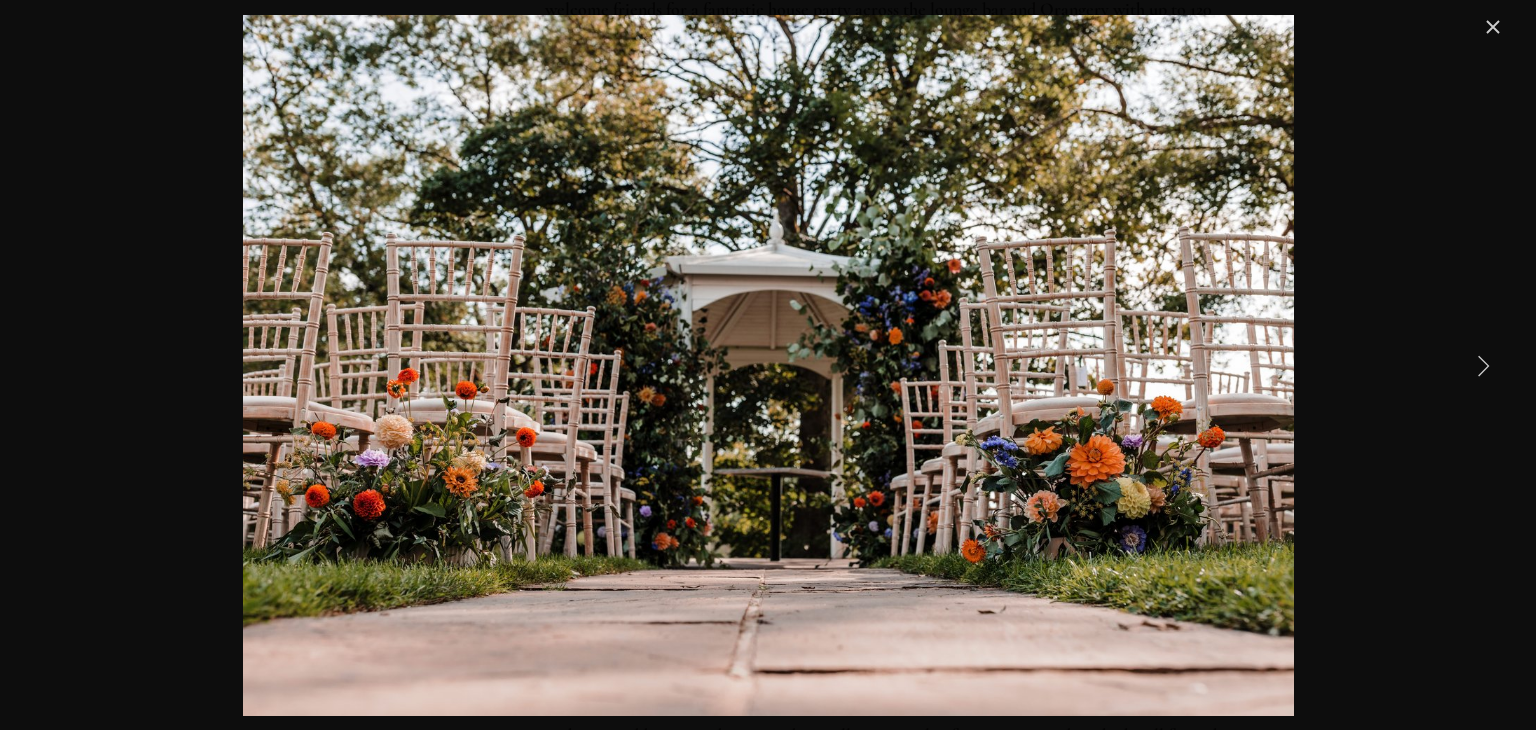 click at bounding box center [1483, 365] 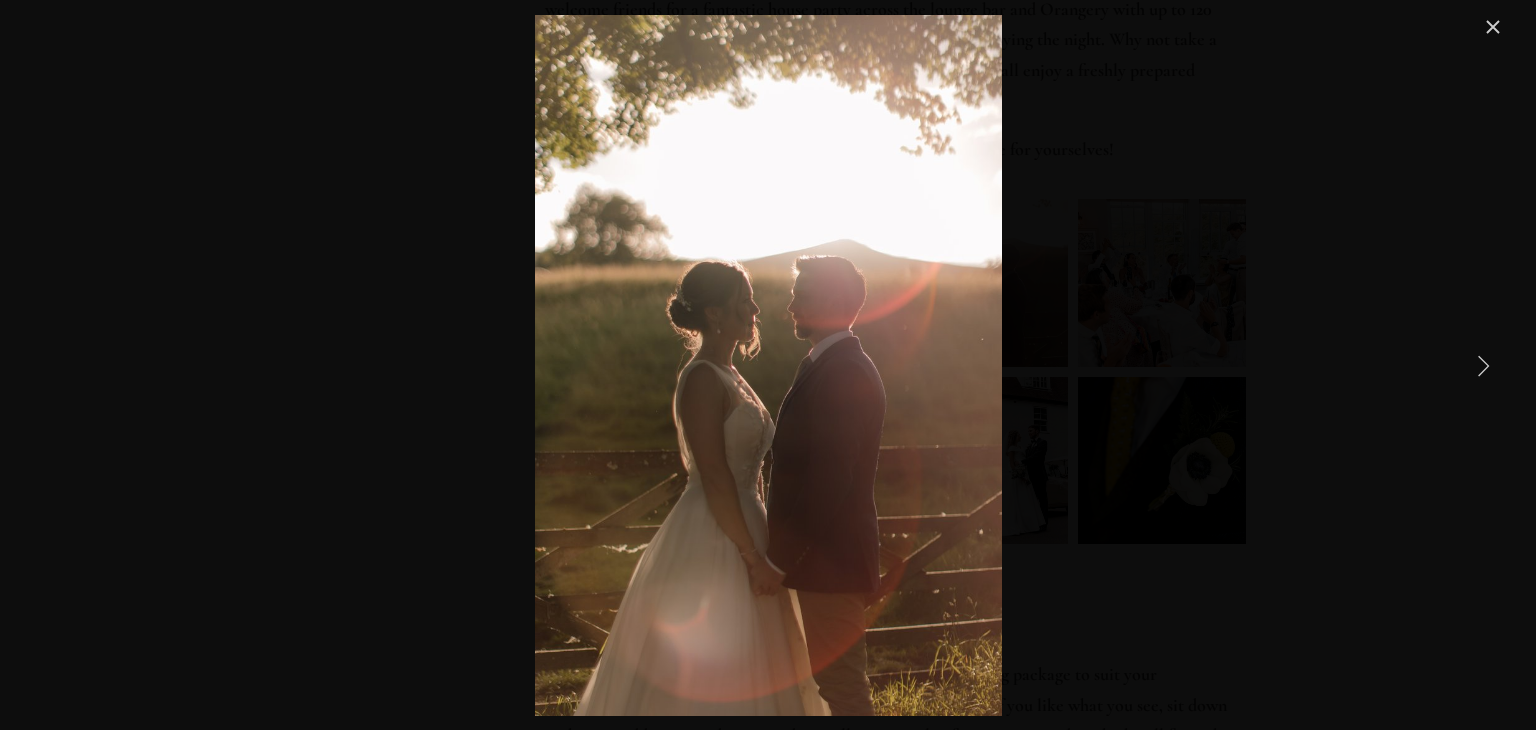 click at bounding box center (1483, 365) 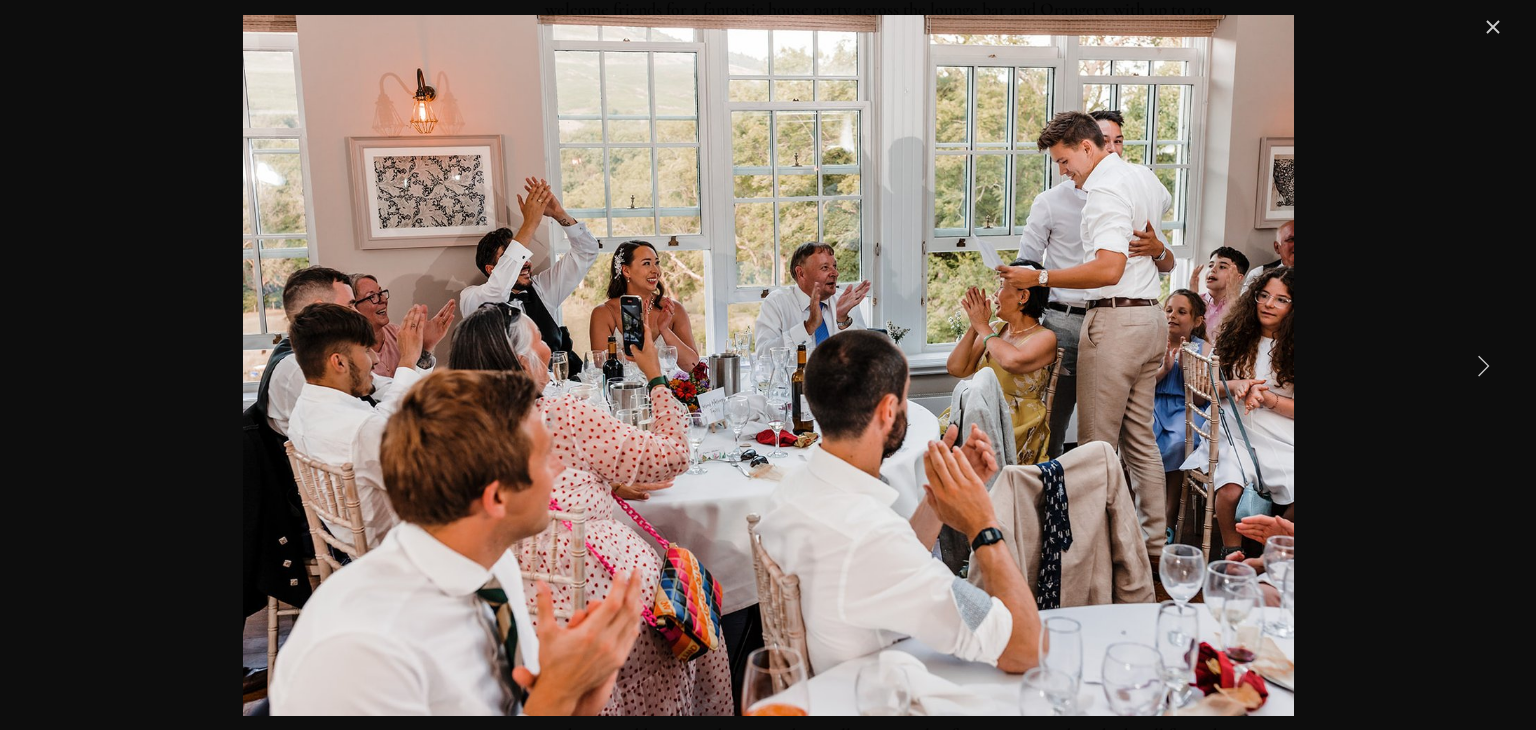 click at bounding box center [1483, 365] 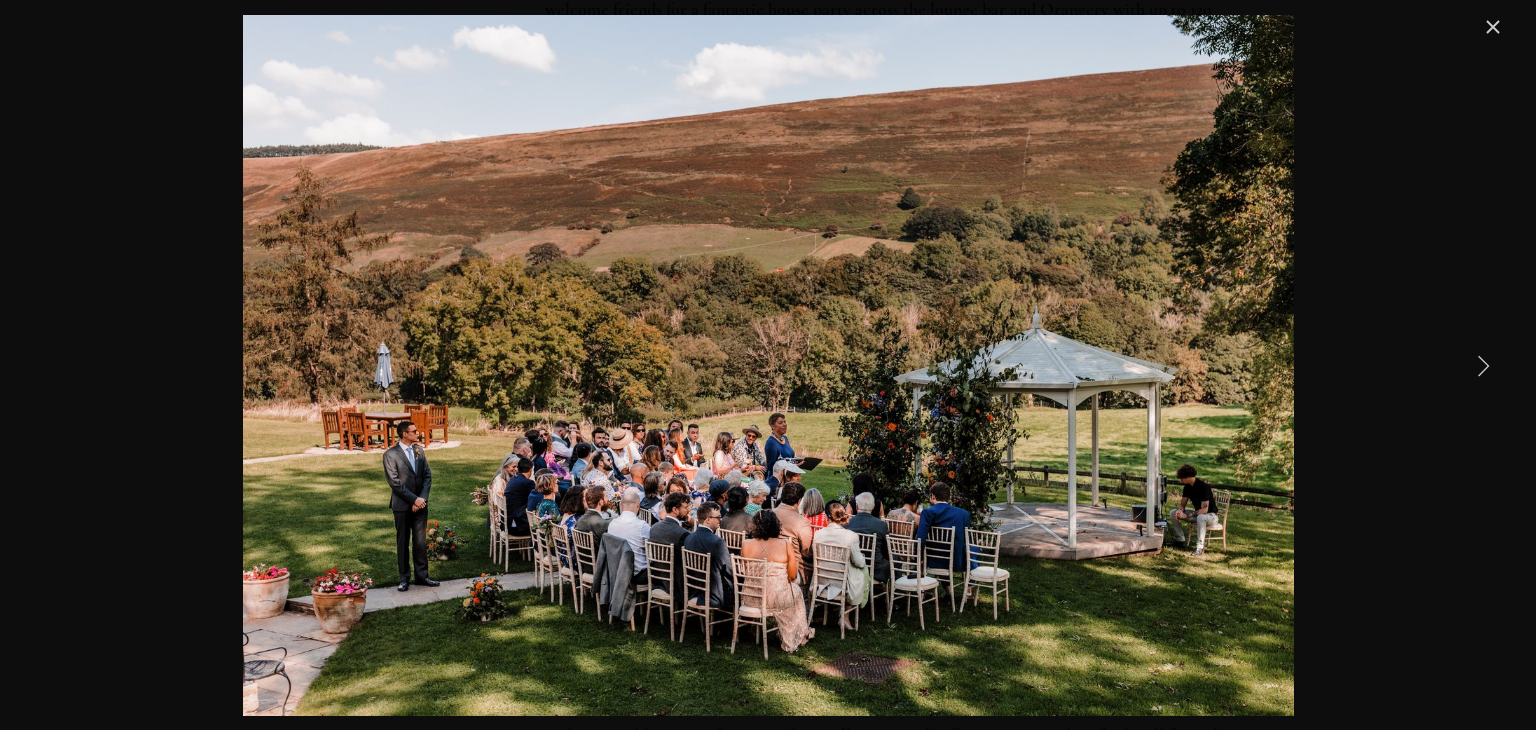 click at bounding box center [1483, 365] 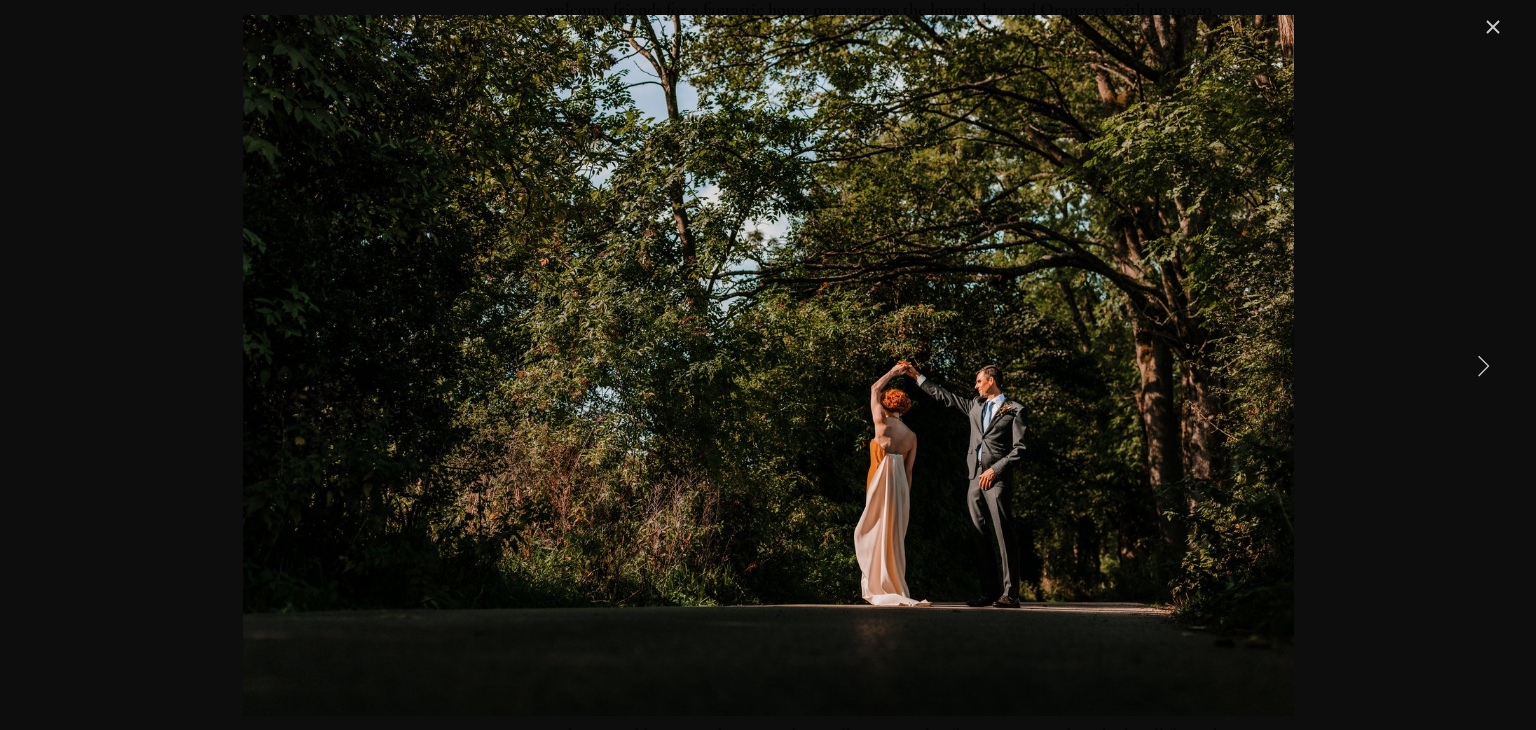 click at bounding box center [1483, 365] 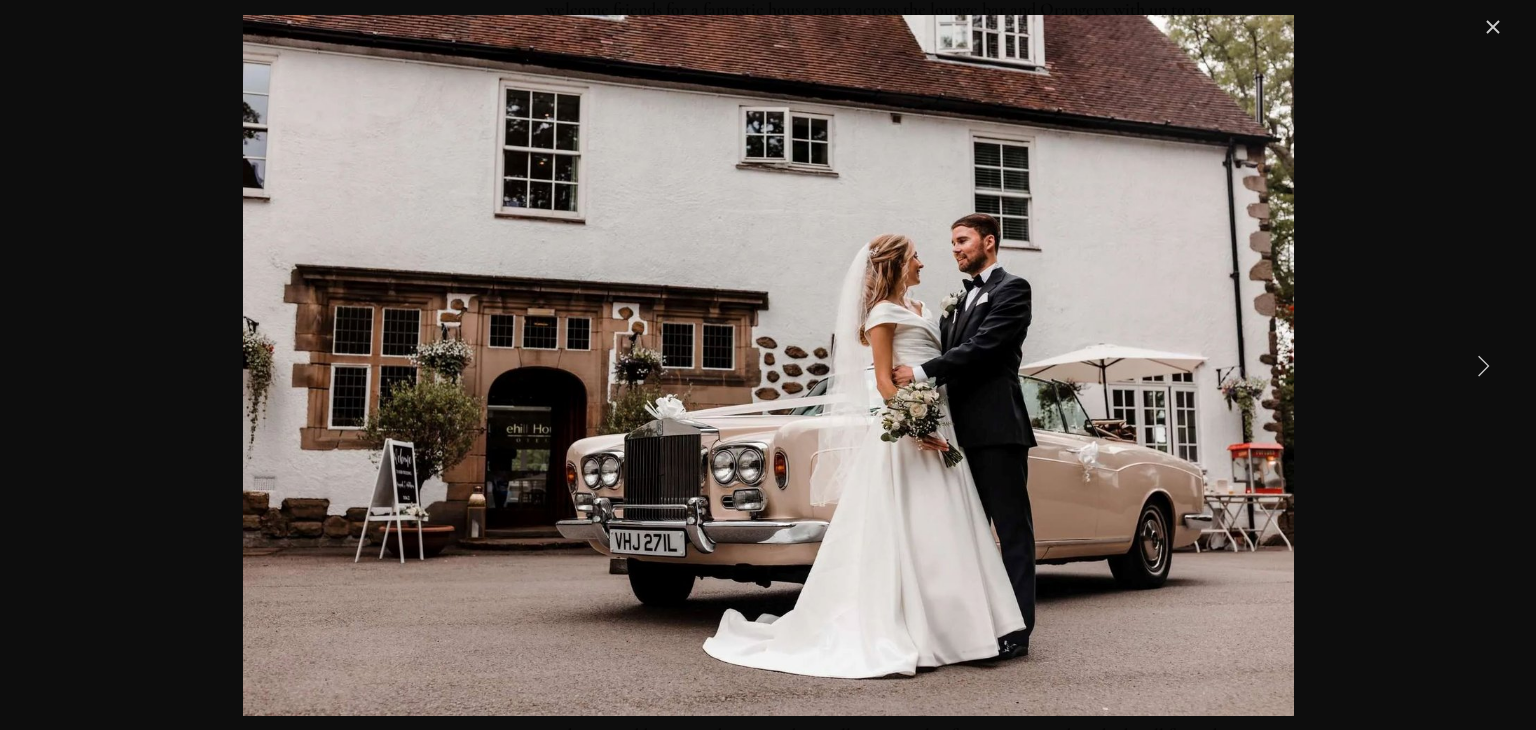 click at bounding box center [1483, 365] 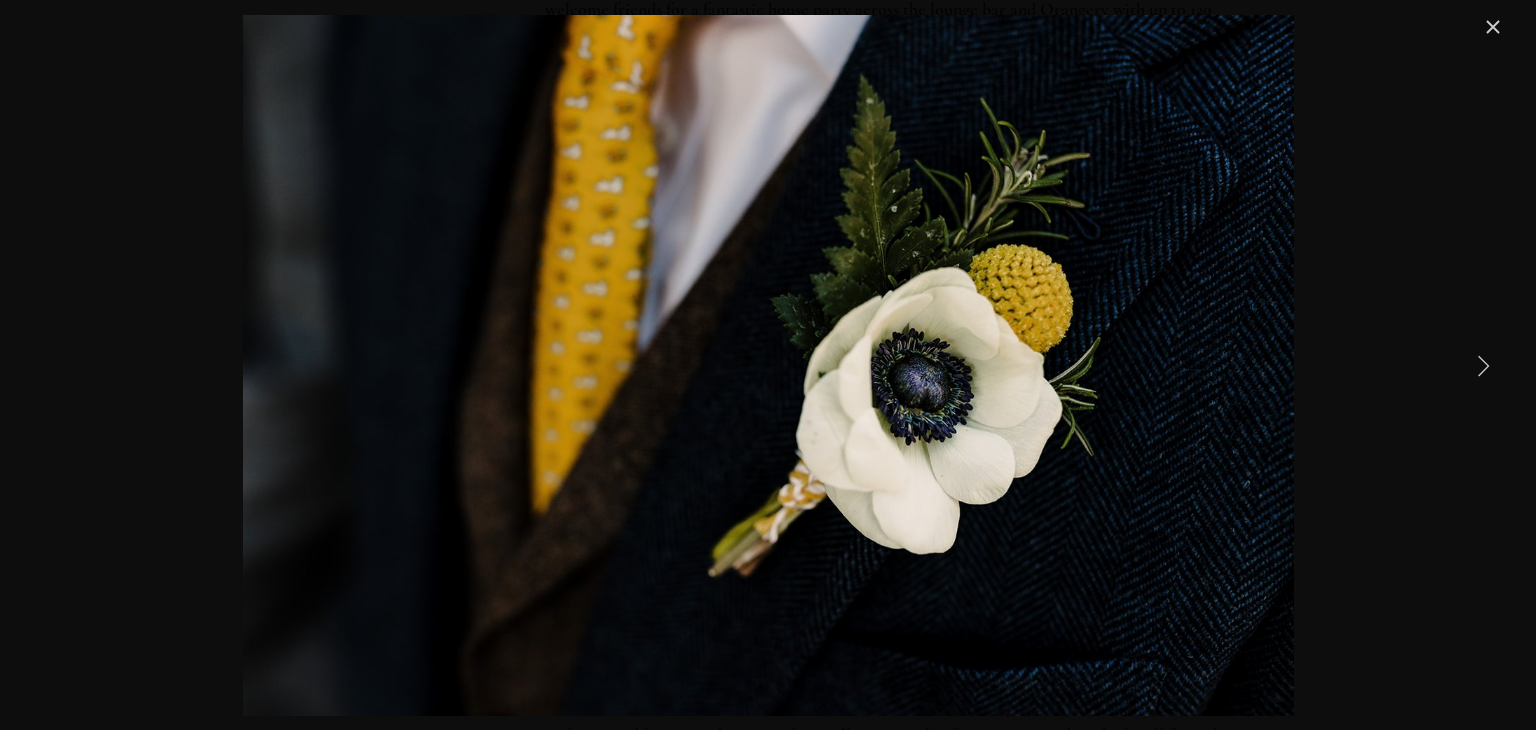 click at bounding box center (1483, 365) 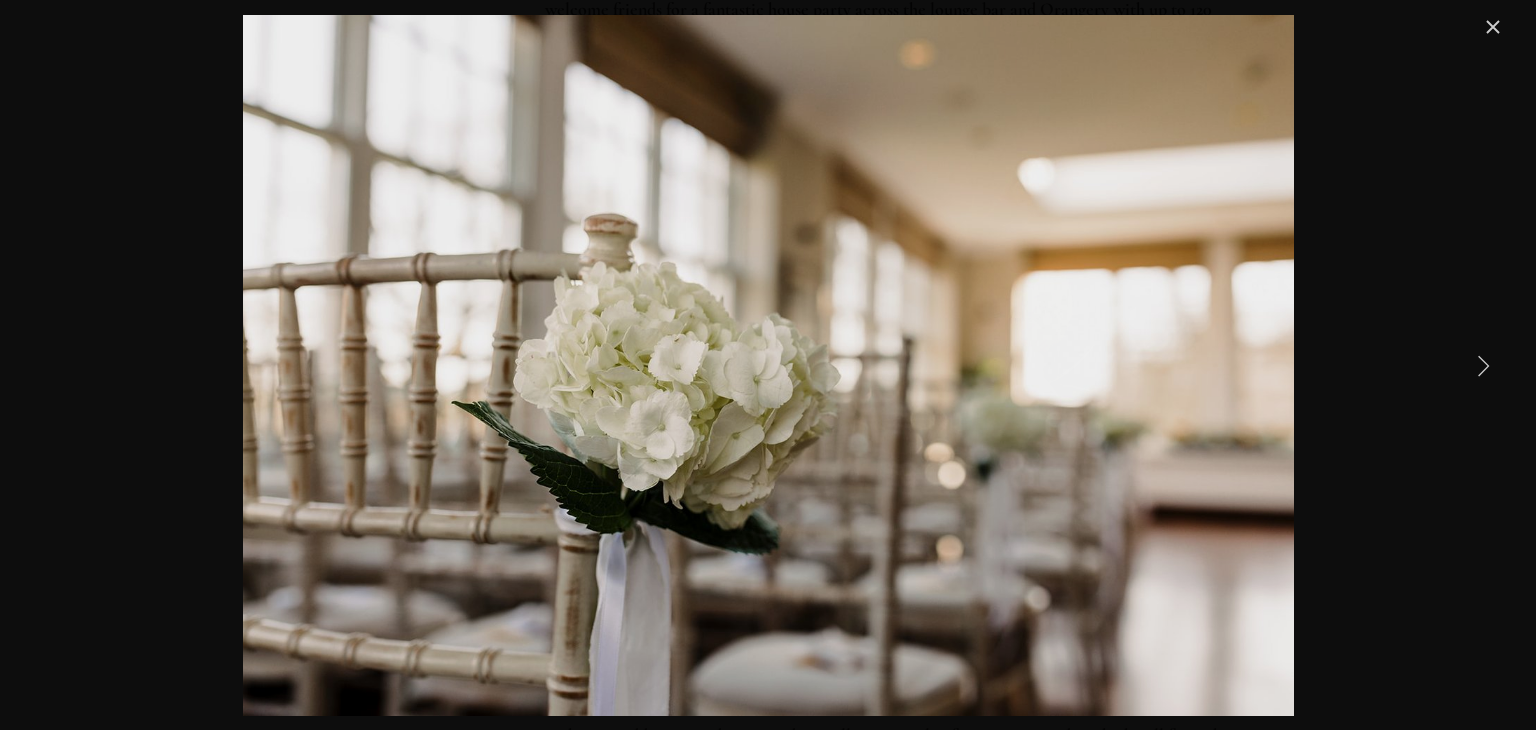 click at bounding box center (1483, 365) 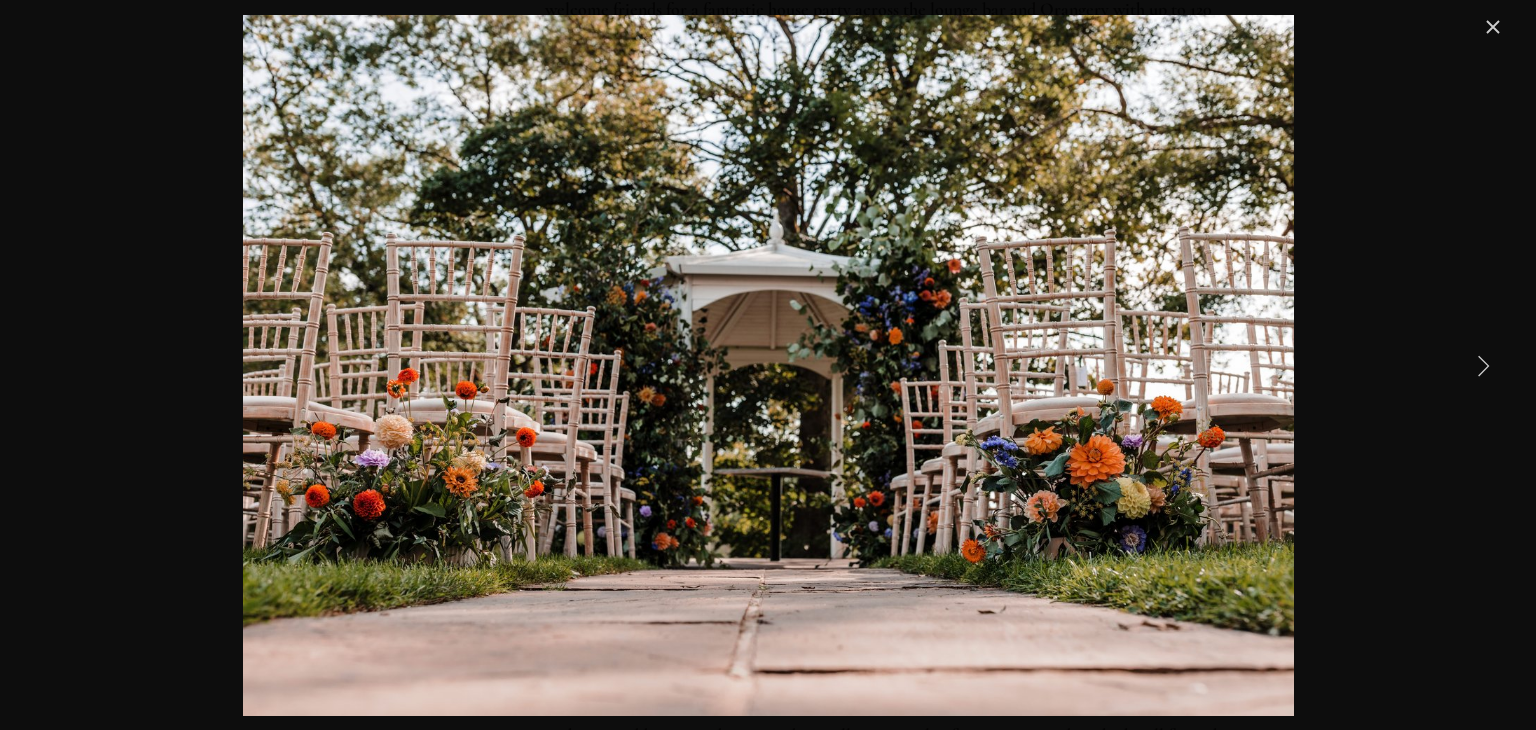 click at bounding box center [1493, 27] 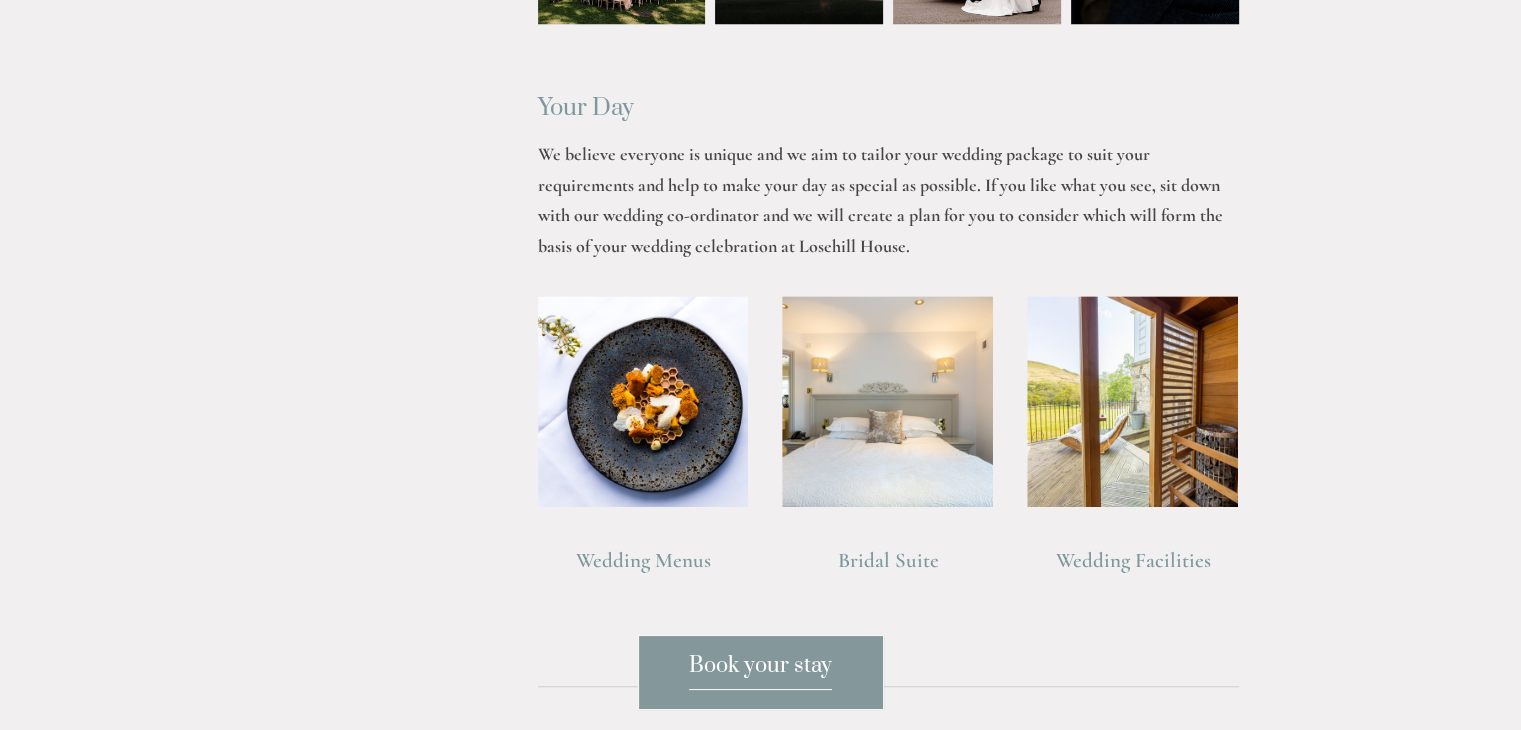 scroll, scrollTop: 1500, scrollLeft: 0, axis: vertical 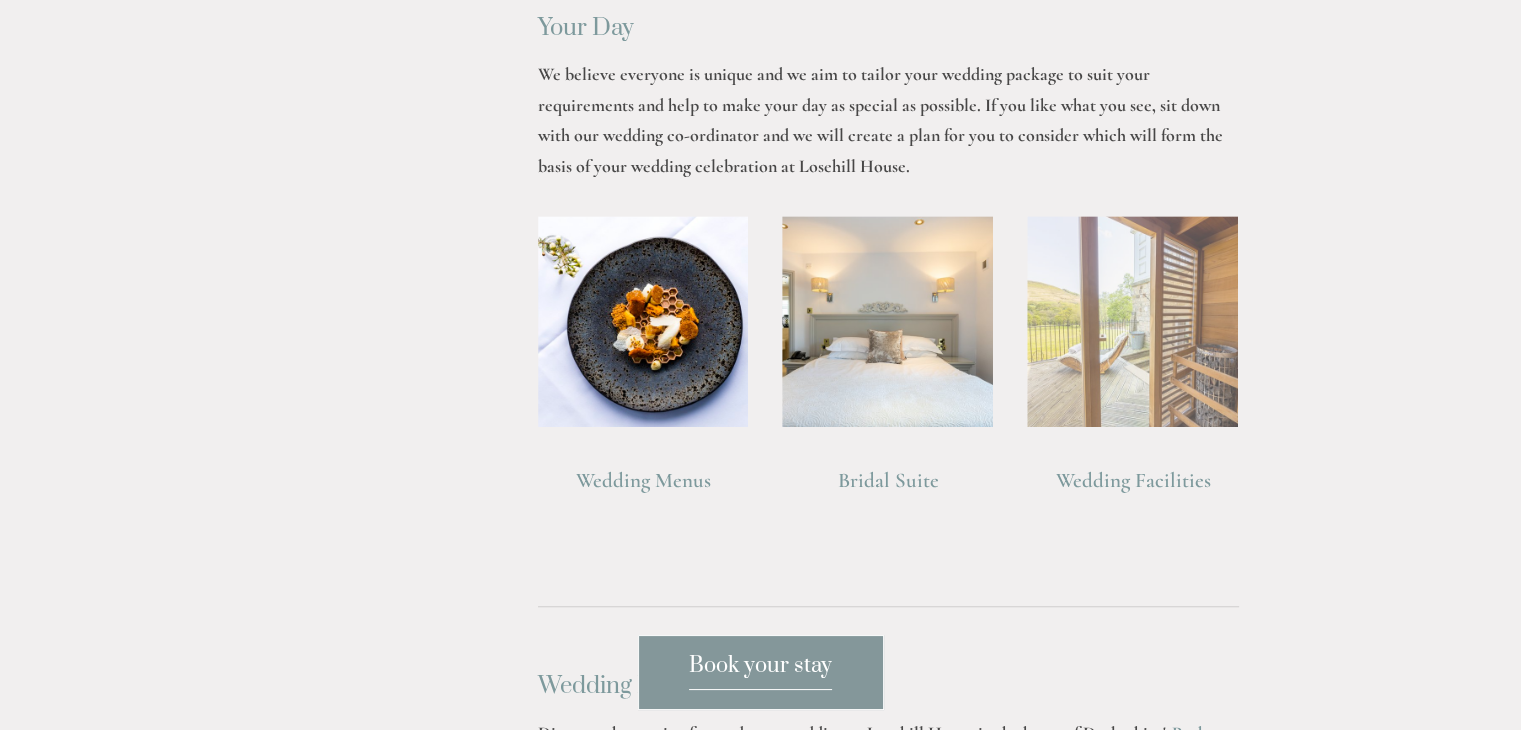 click at bounding box center [1132, 321] 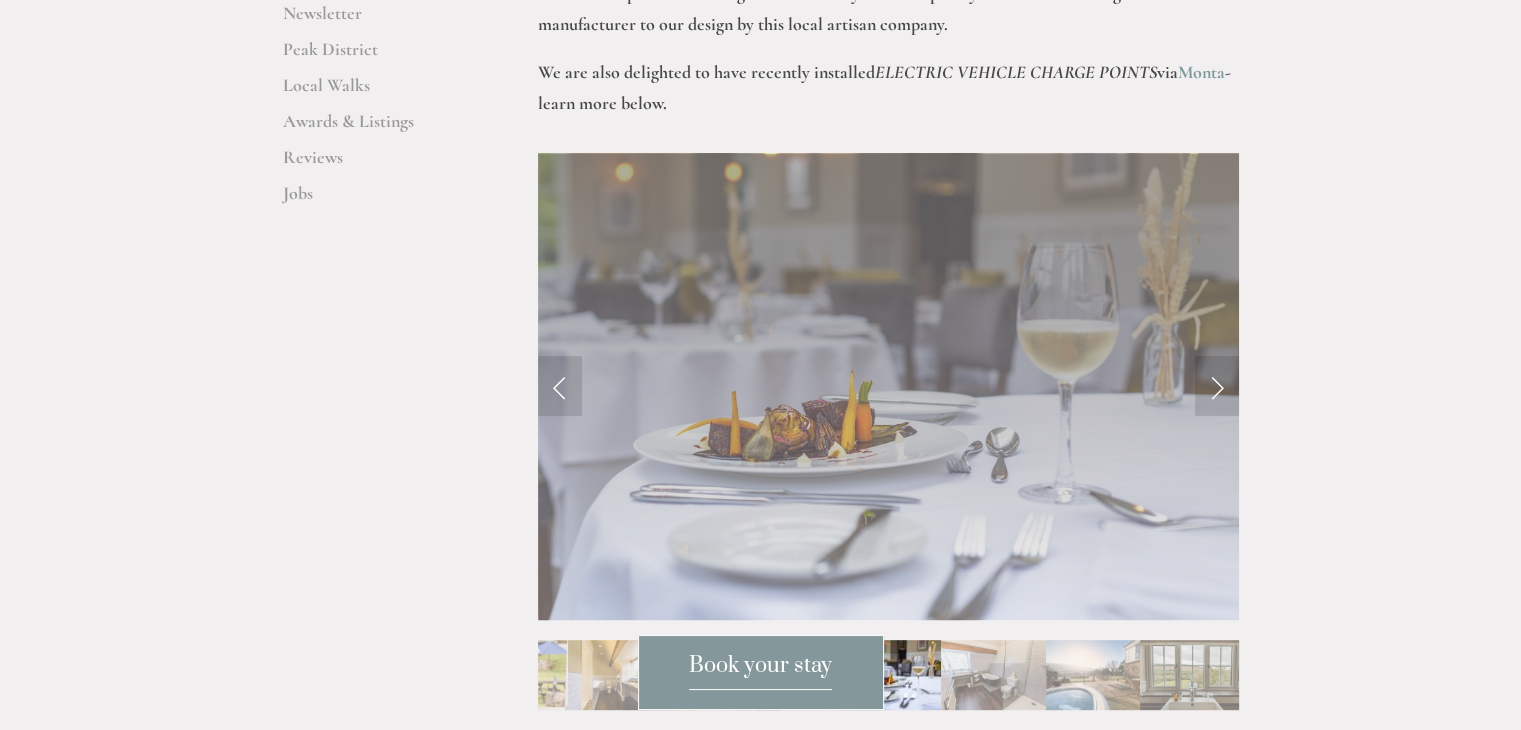 scroll, scrollTop: 900, scrollLeft: 0, axis: vertical 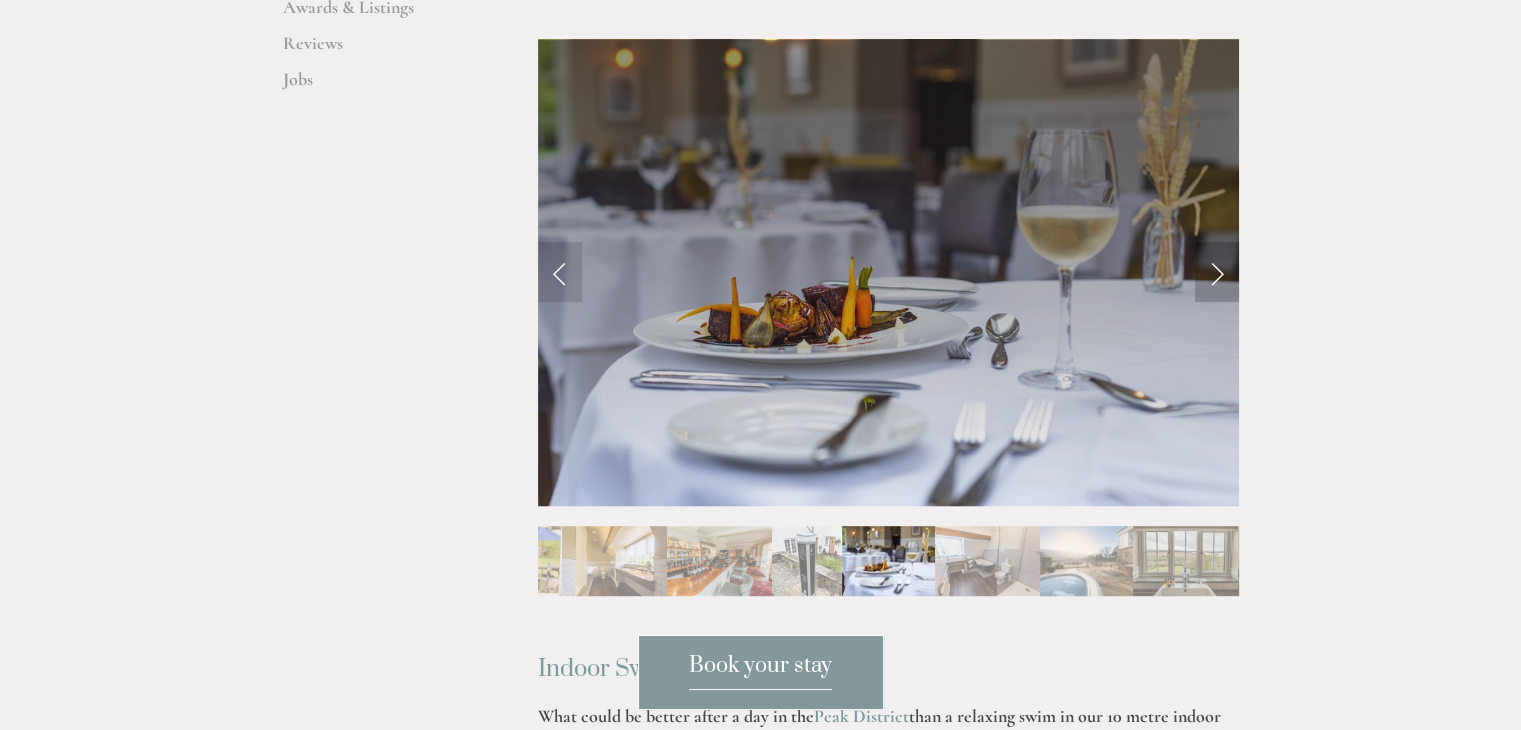 click at bounding box center (1217, 272) 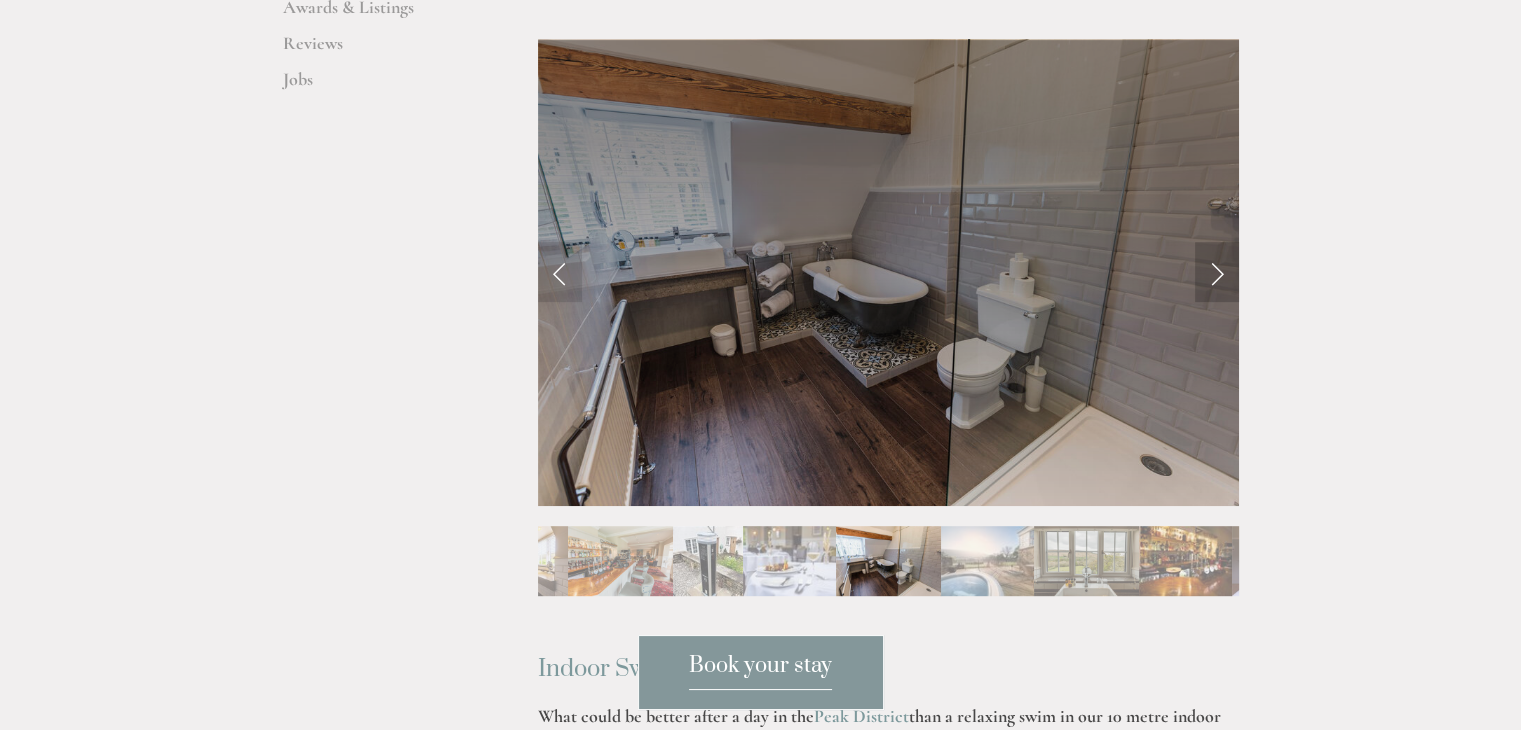 click at bounding box center (1217, 272) 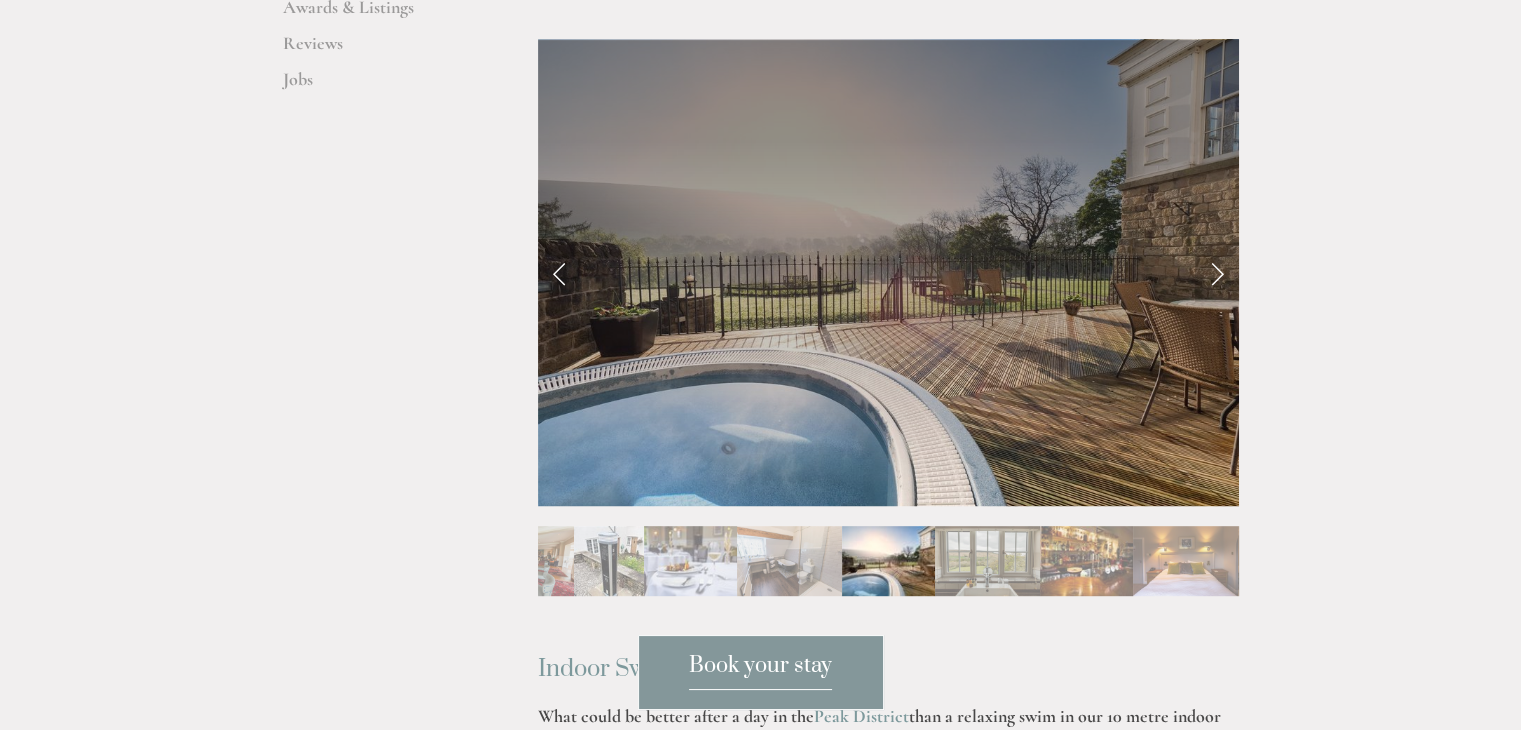 click at bounding box center (1217, 272) 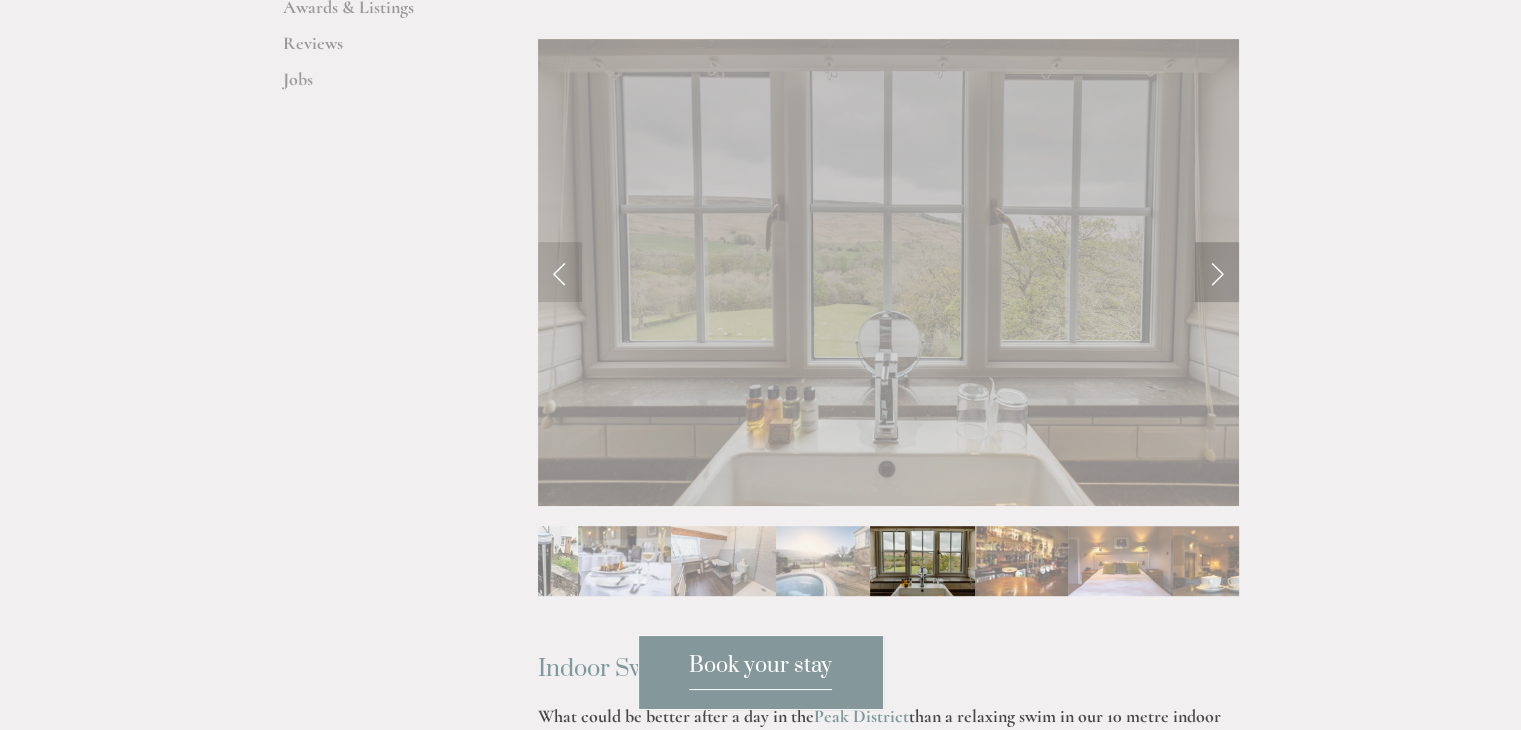 click at bounding box center (1217, 272) 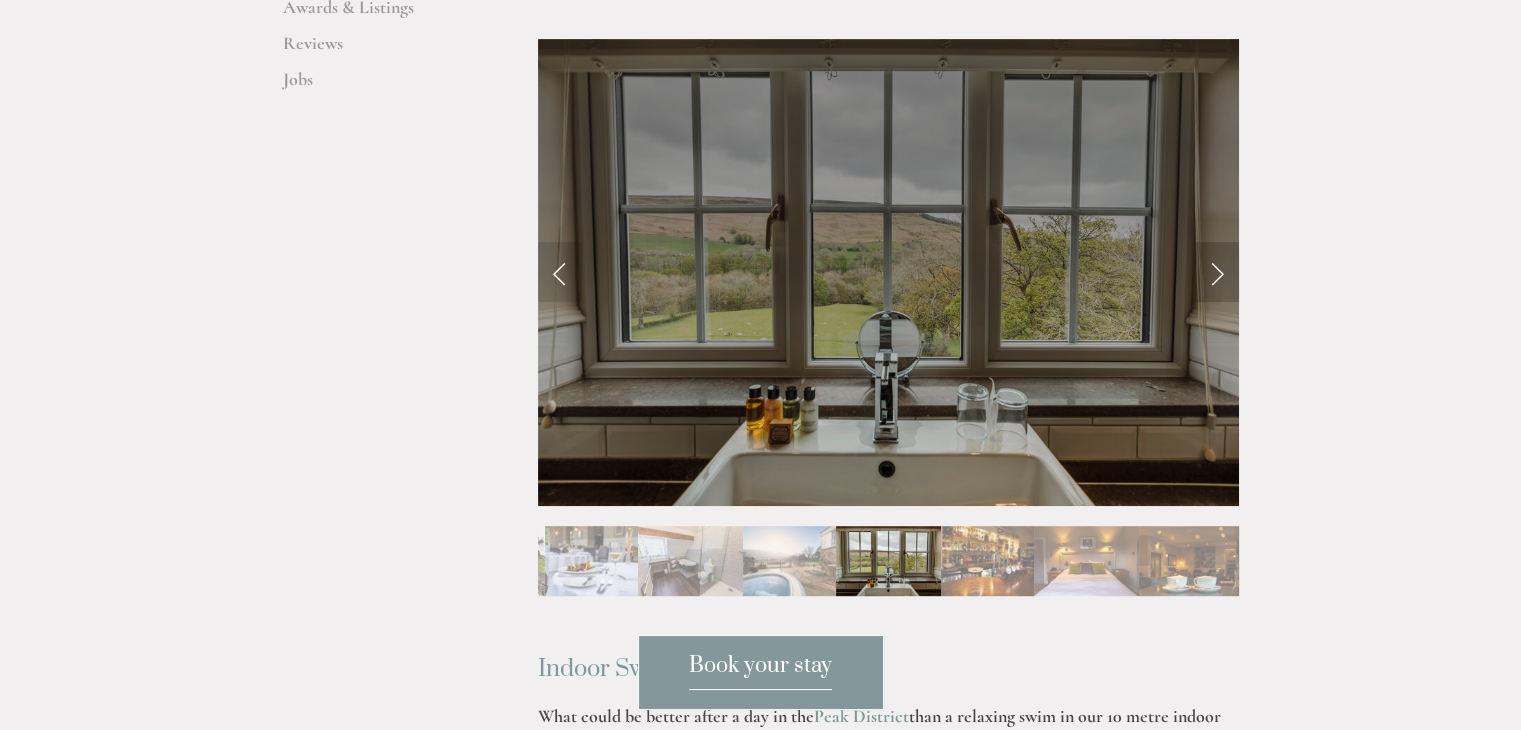 click at bounding box center [1217, 272] 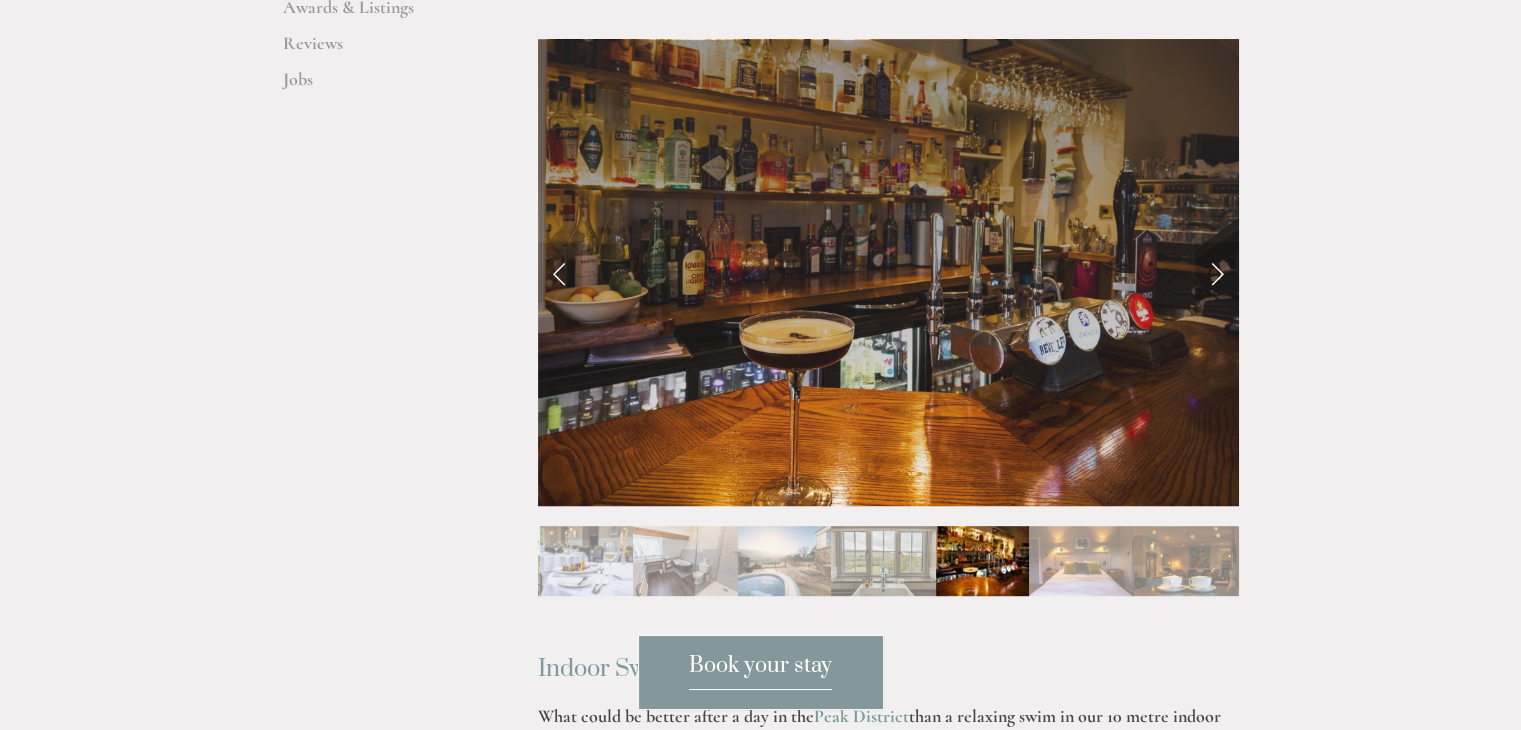 click at bounding box center (1217, 272) 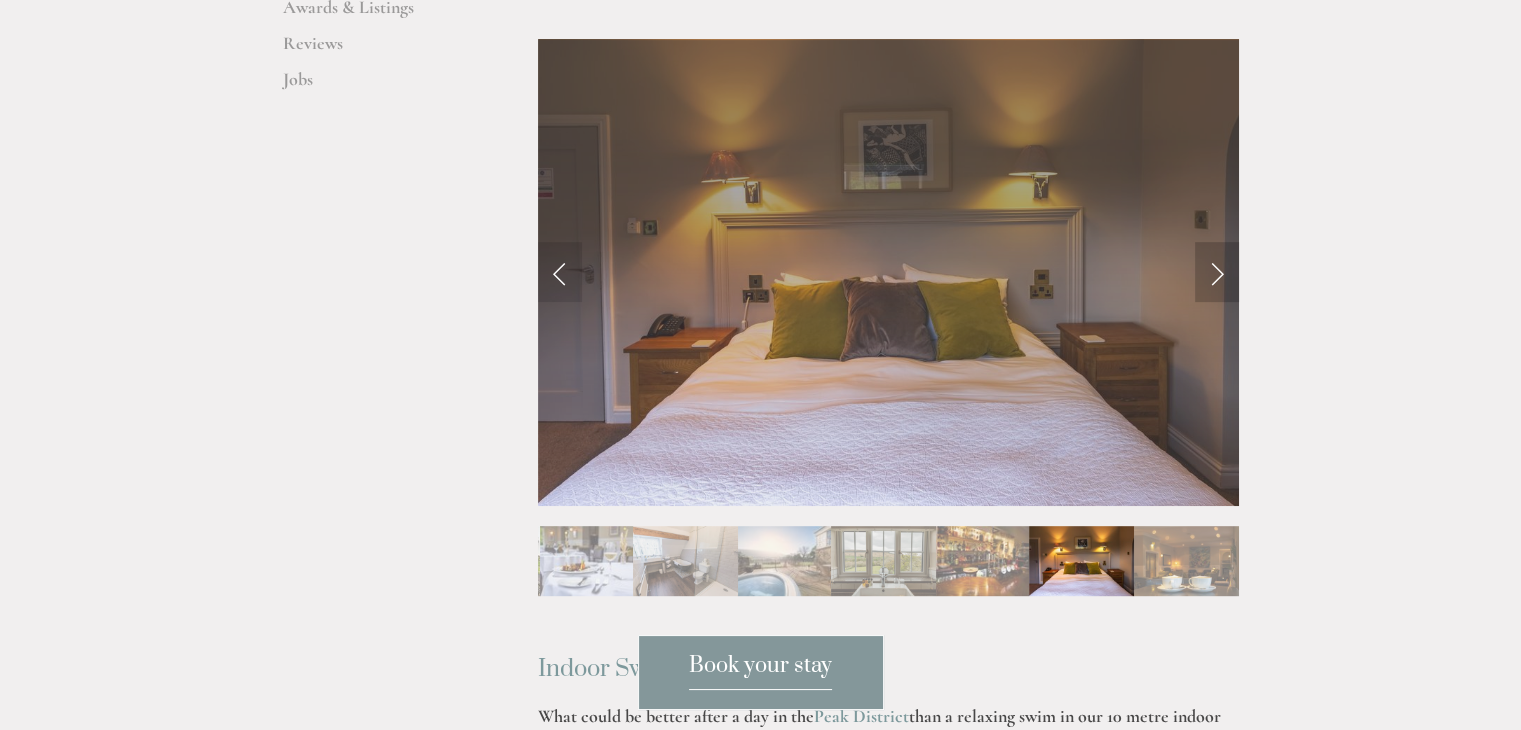 click at bounding box center [1217, 272] 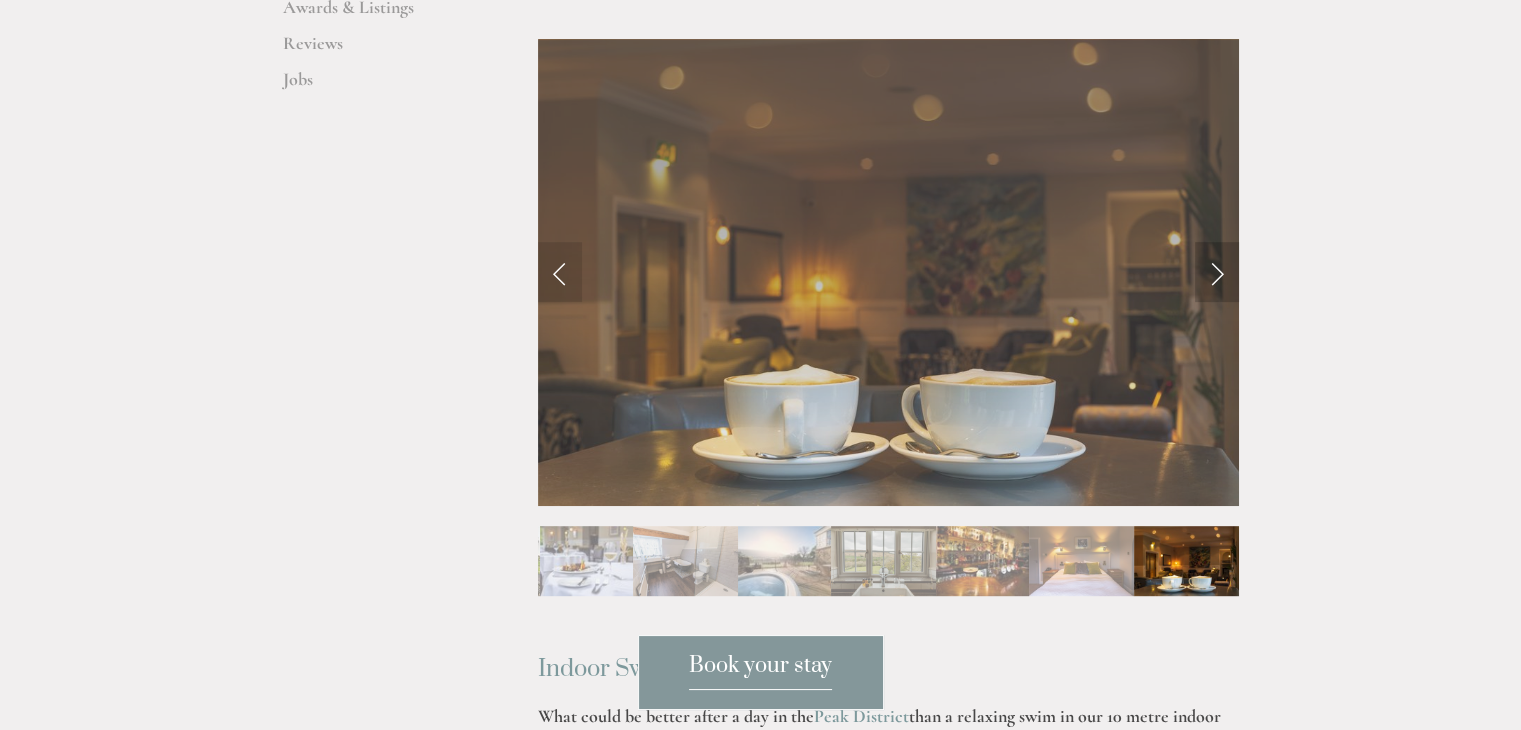 click at bounding box center (1217, 272) 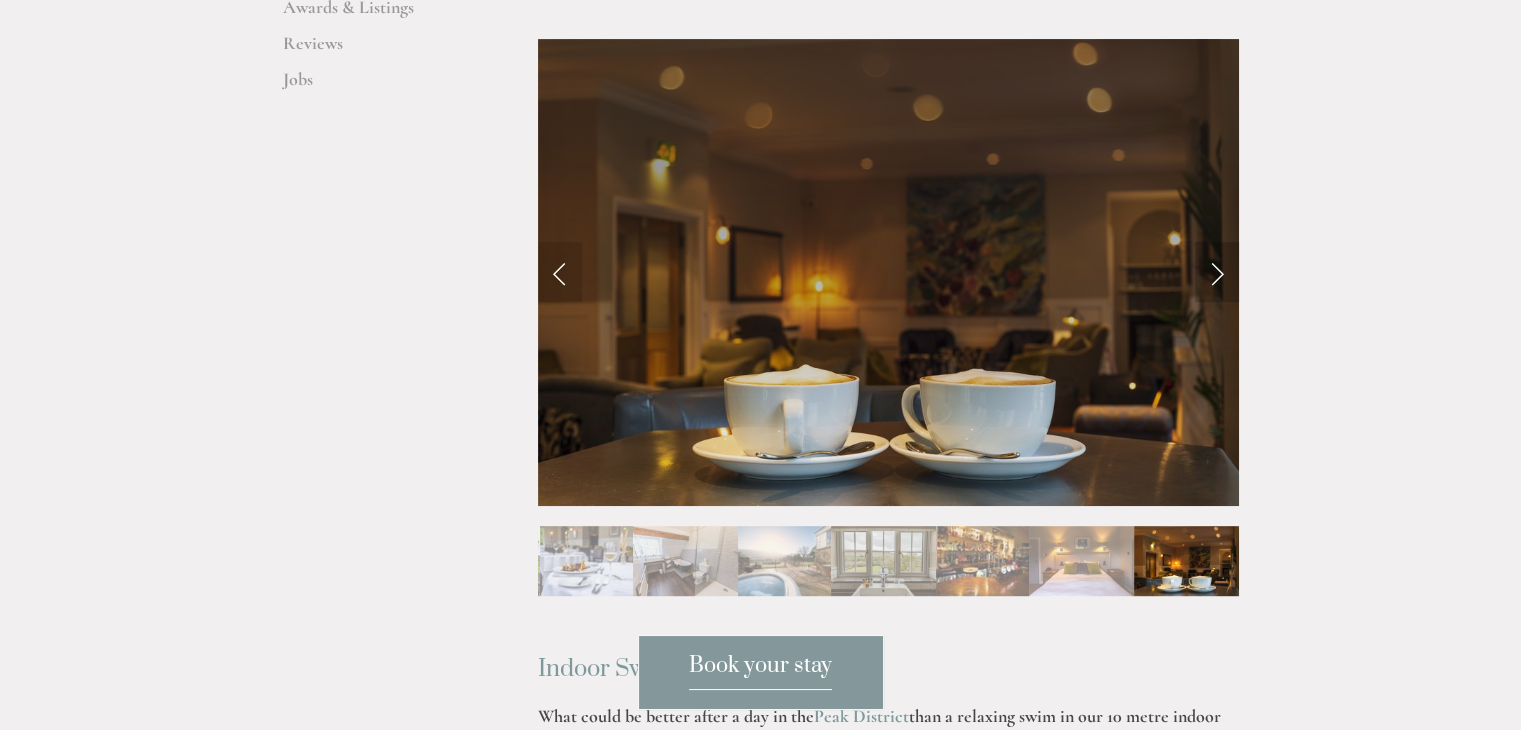 click at bounding box center [1217, 272] 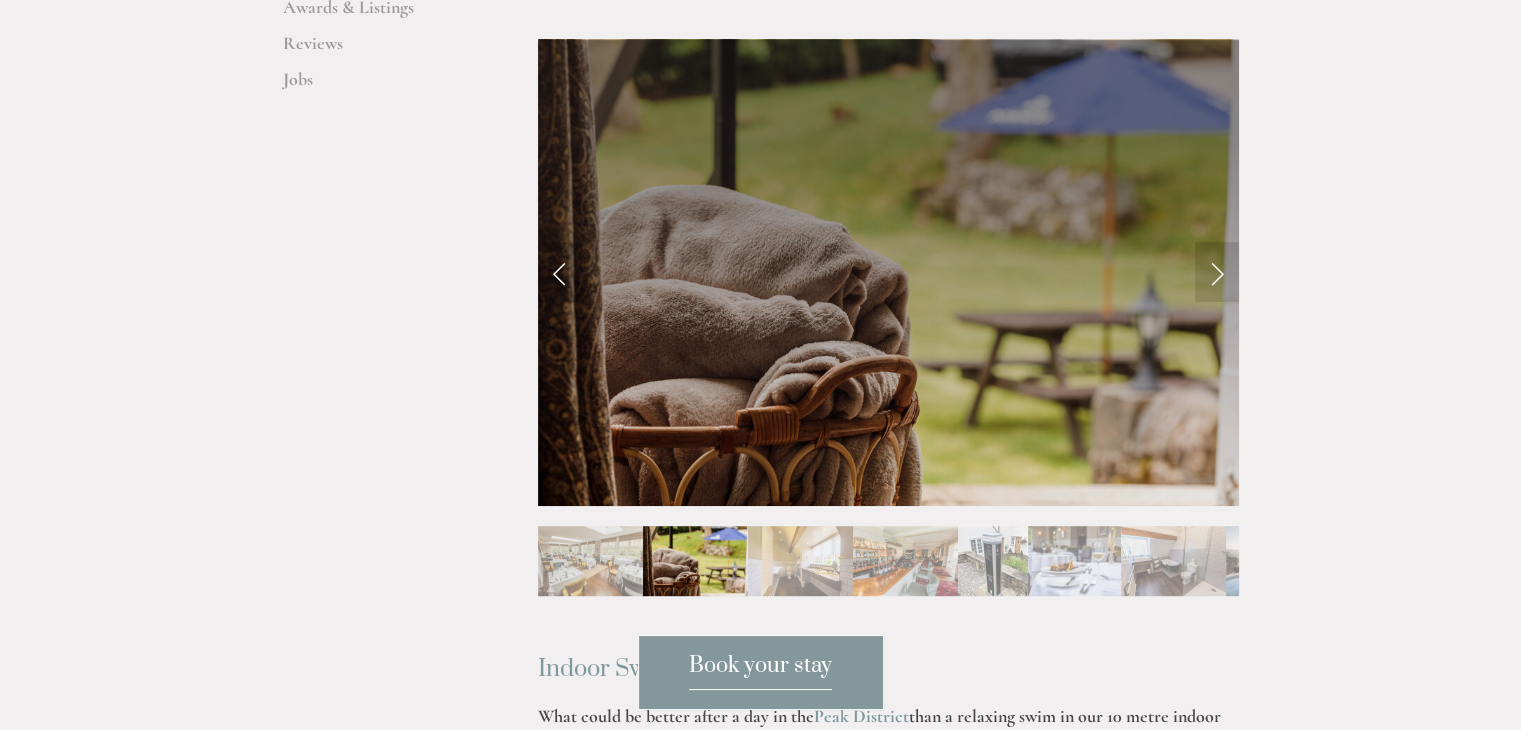 click at bounding box center [560, 272] 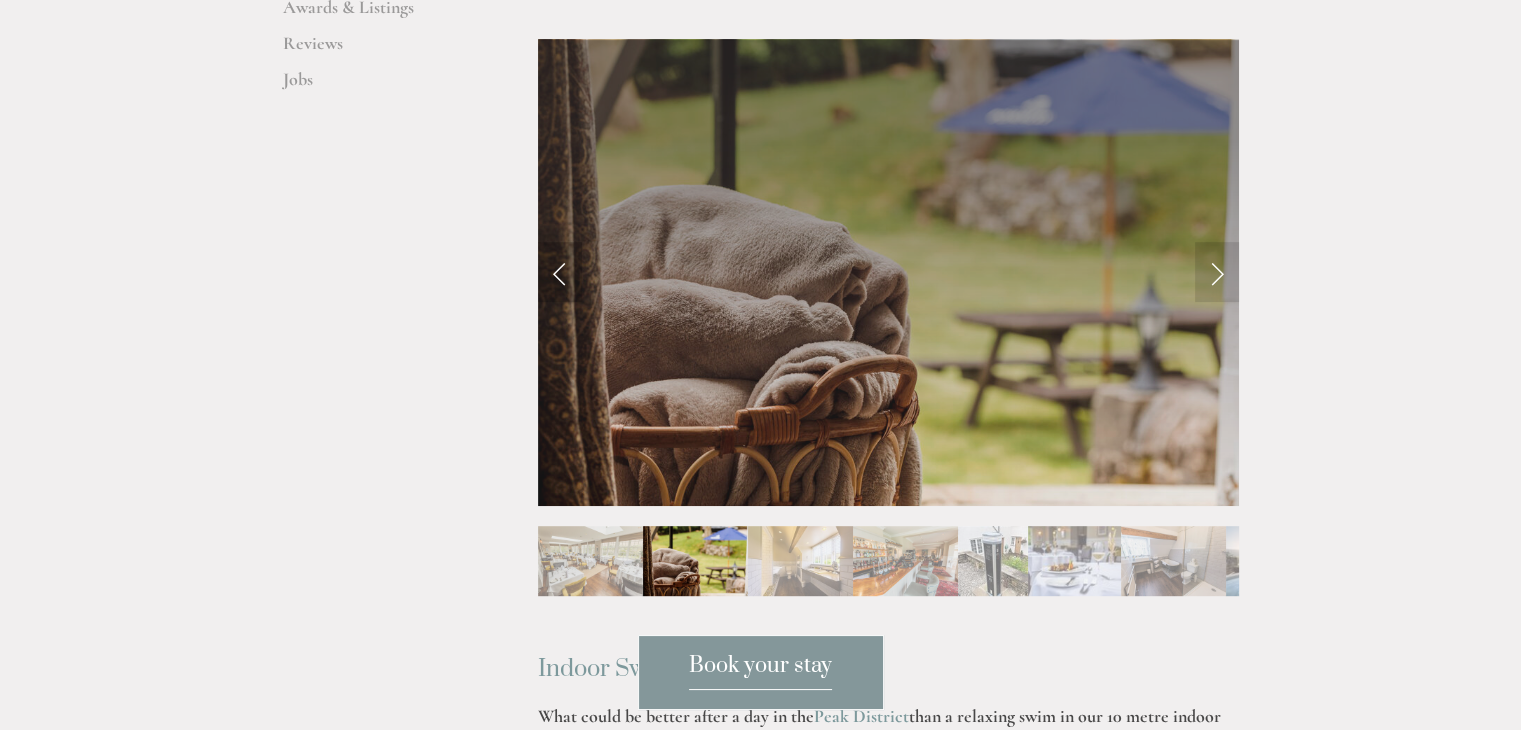 click at bounding box center (560, 272) 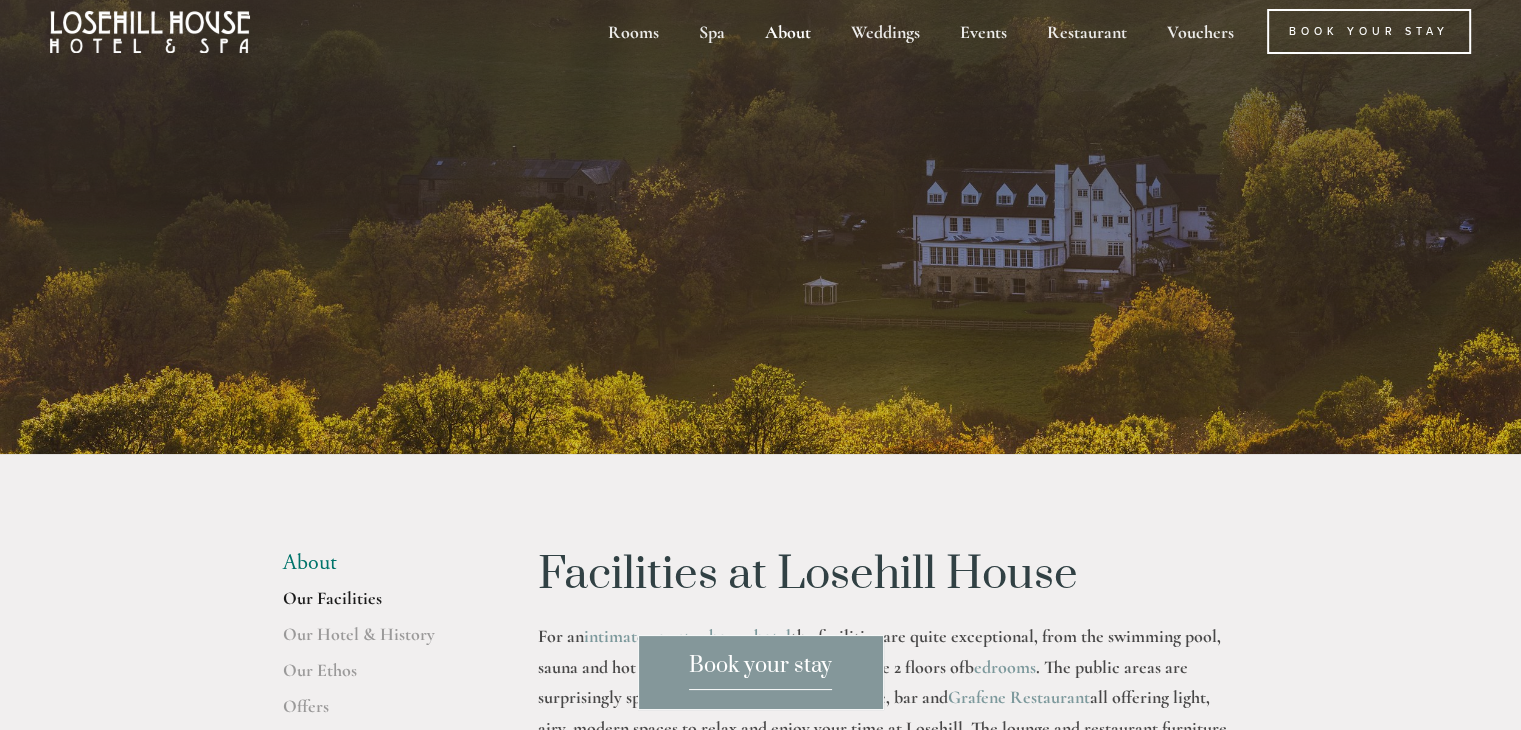 scroll, scrollTop: 0, scrollLeft: 0, axis: both 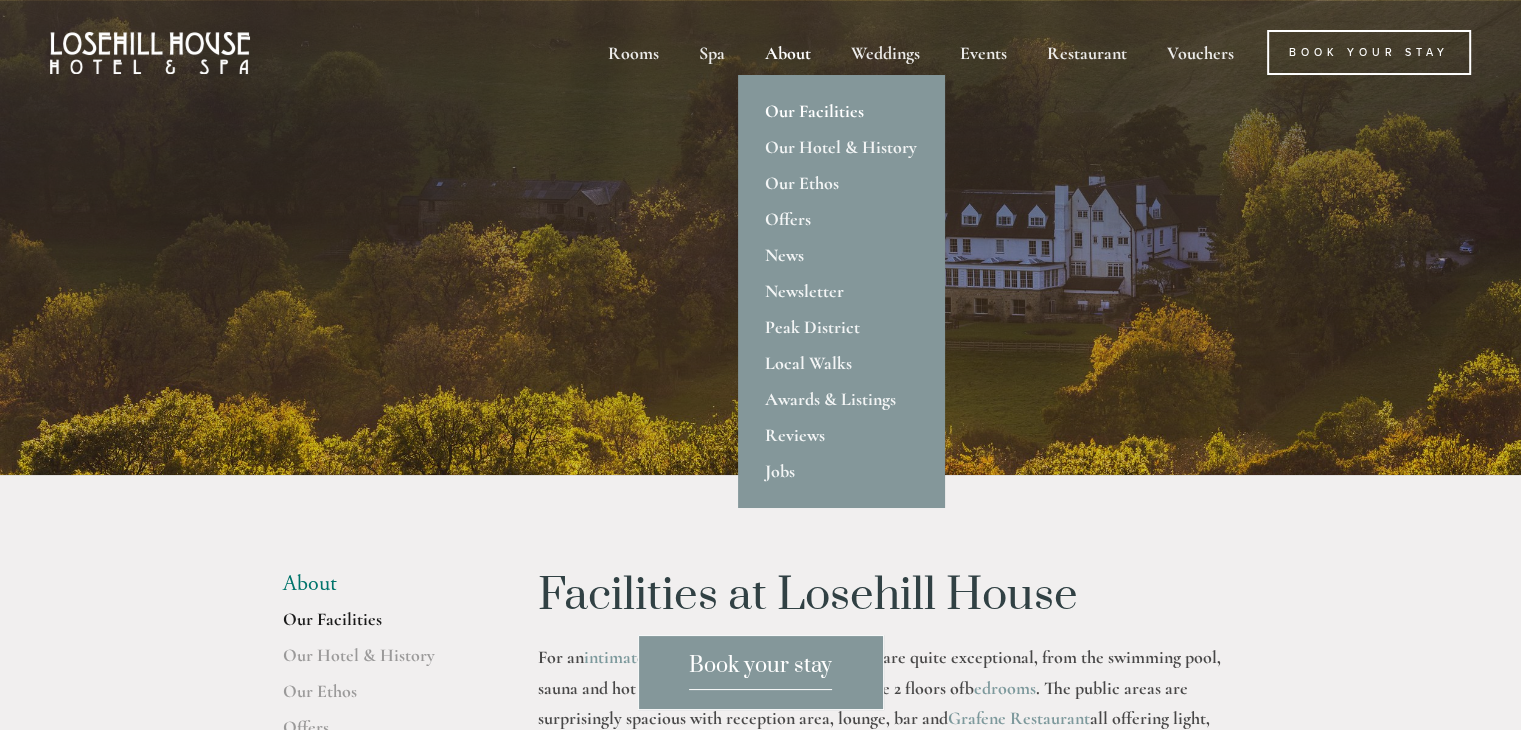 click on "Our Facilities" at bounding box center (841, 111) 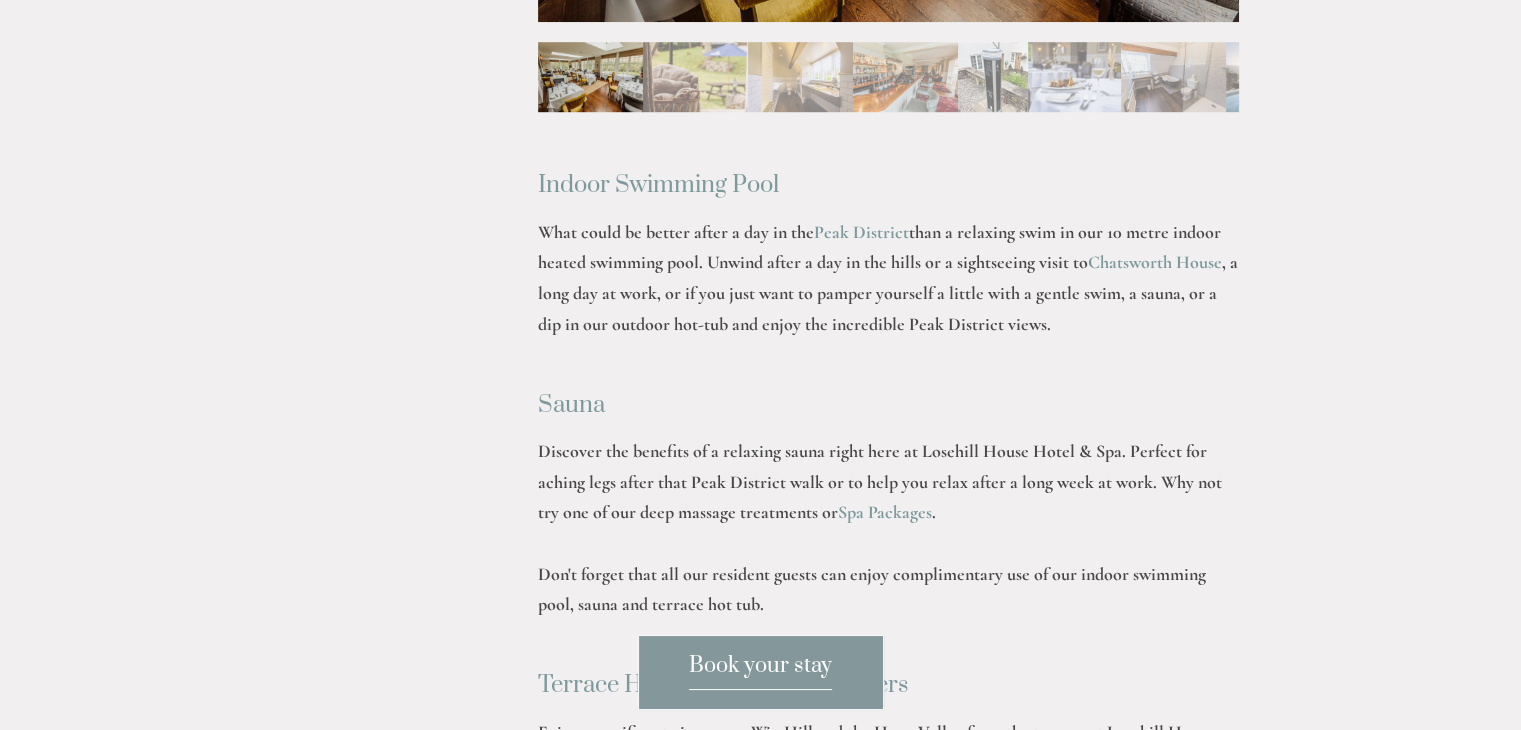 scroll, scrollTop: 1000, scrollLeft: 0, axis: vertical 